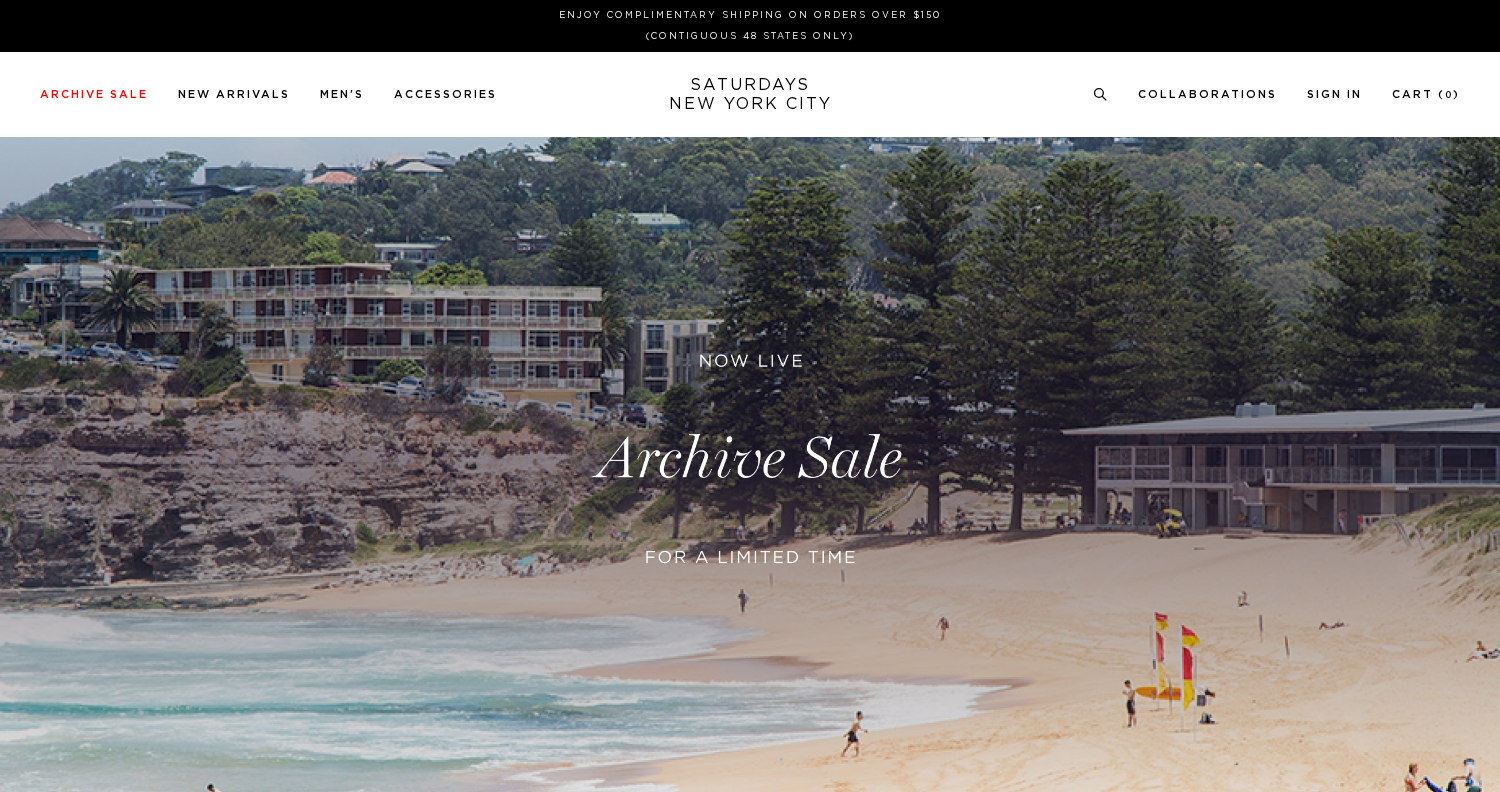 scroll, scrollTop: 0, scrollLeft: 0, axis: both 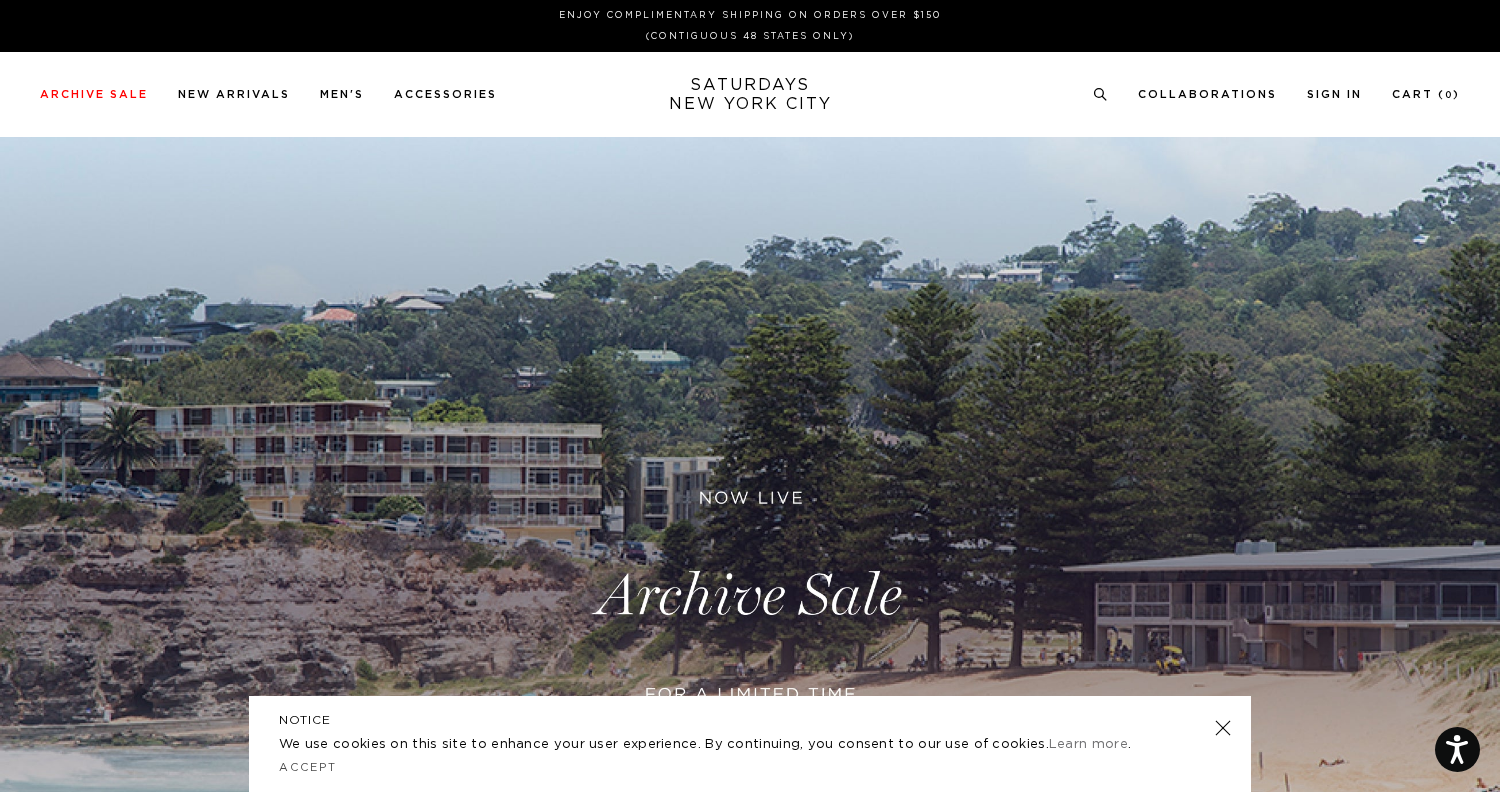 click at bounding box center [750, 596] 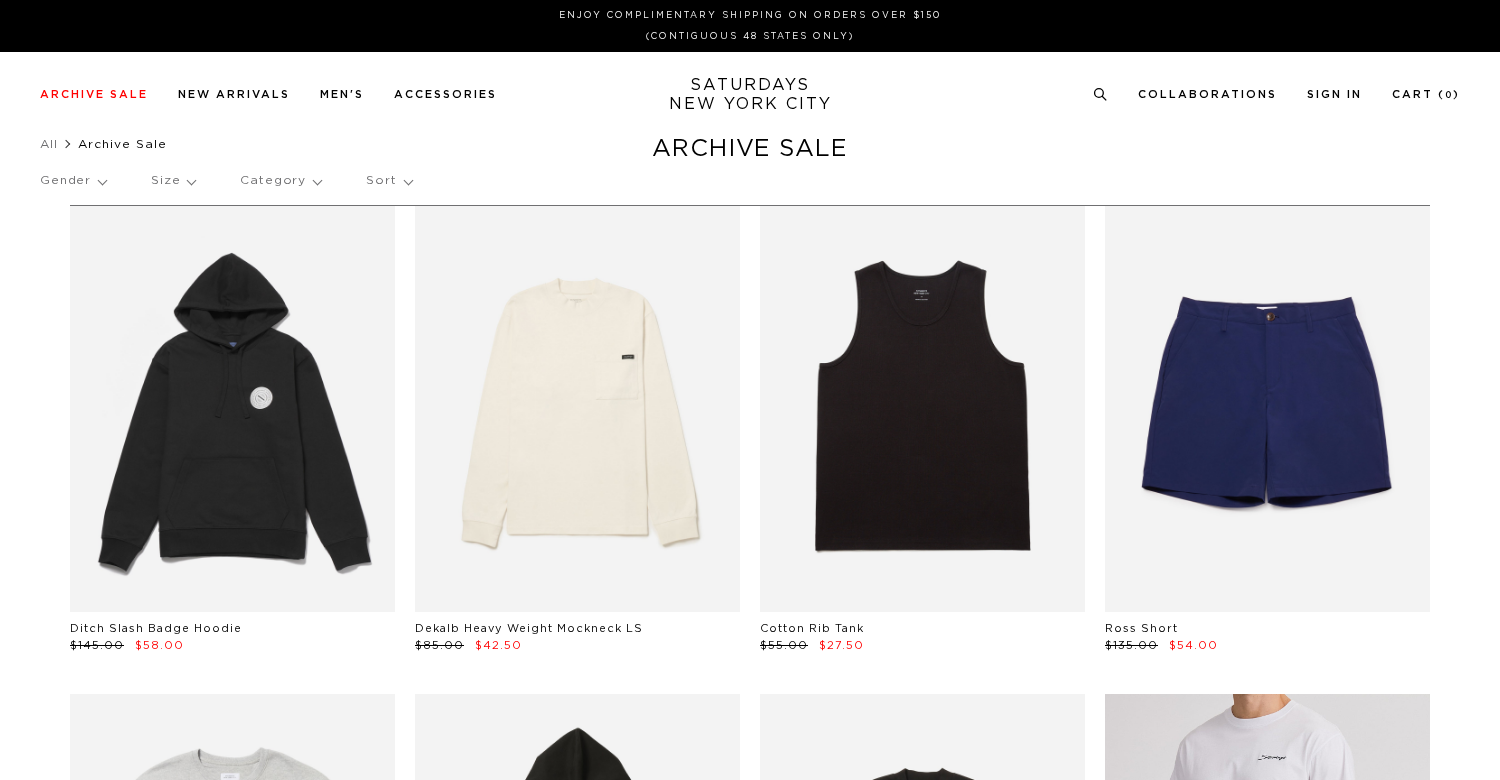 scroll, scrollTop: 0, scrollLeft: 0, axis: both 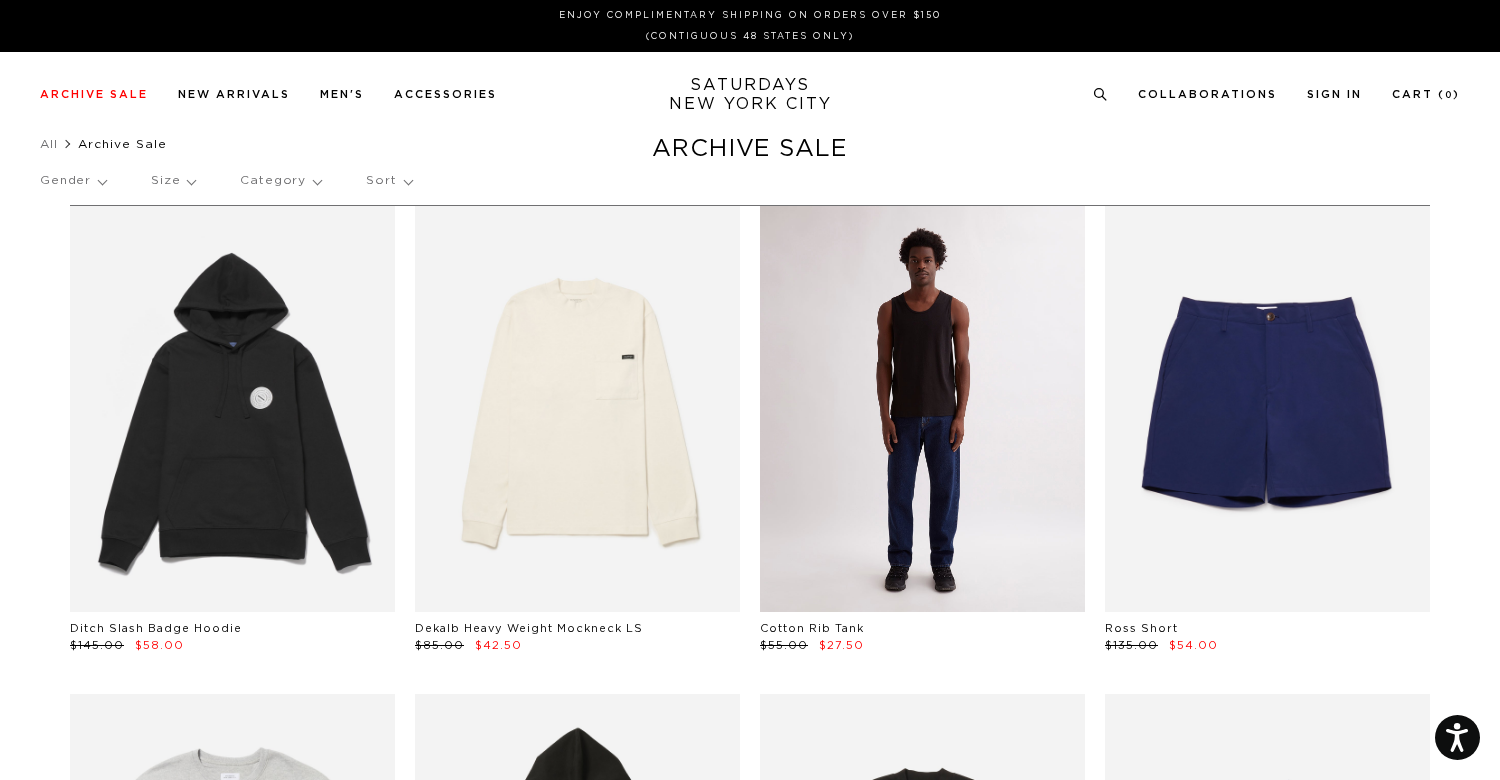click at bounding box center (922, 409) 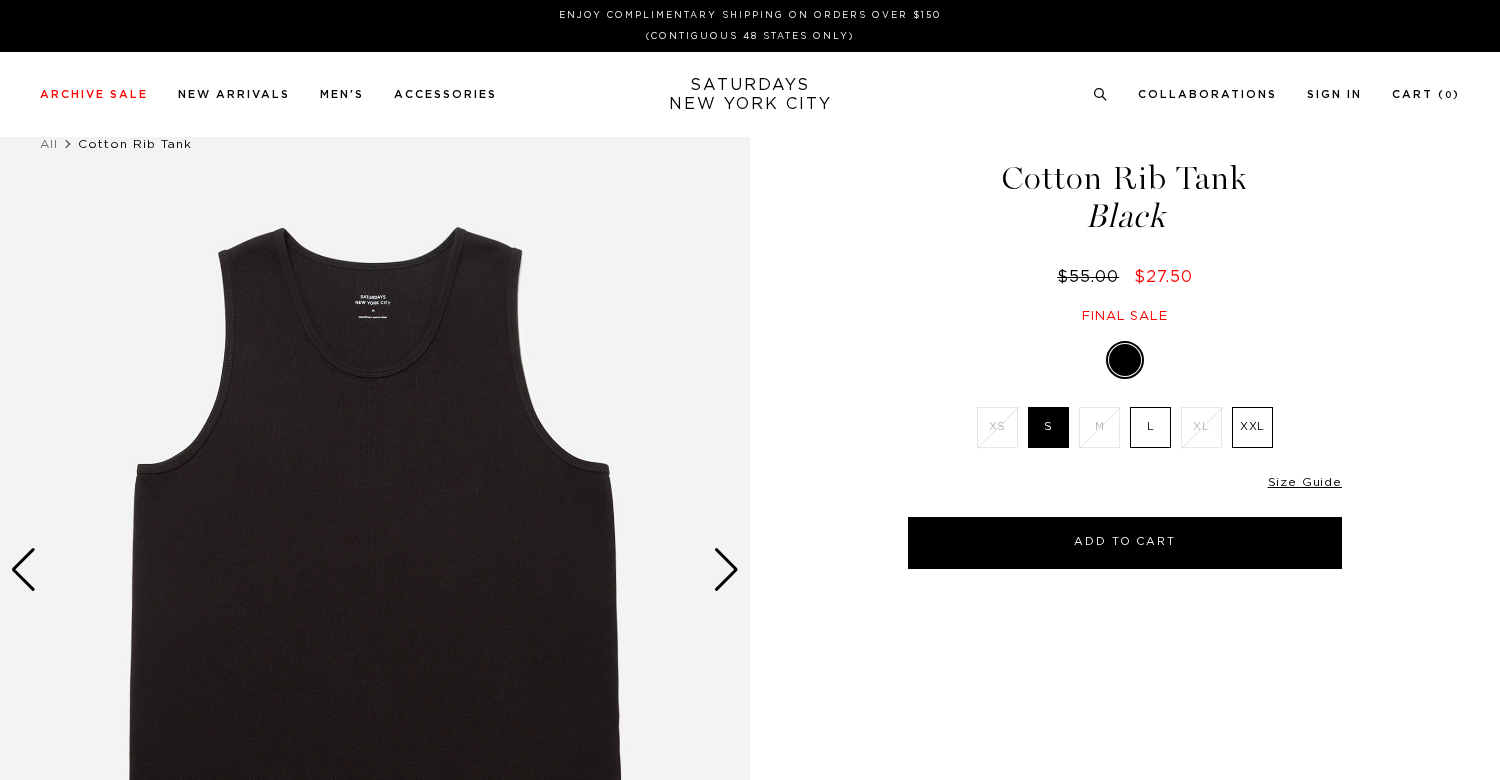 scroll, scrollTop: 0, scrollLeft: 0, axis: both 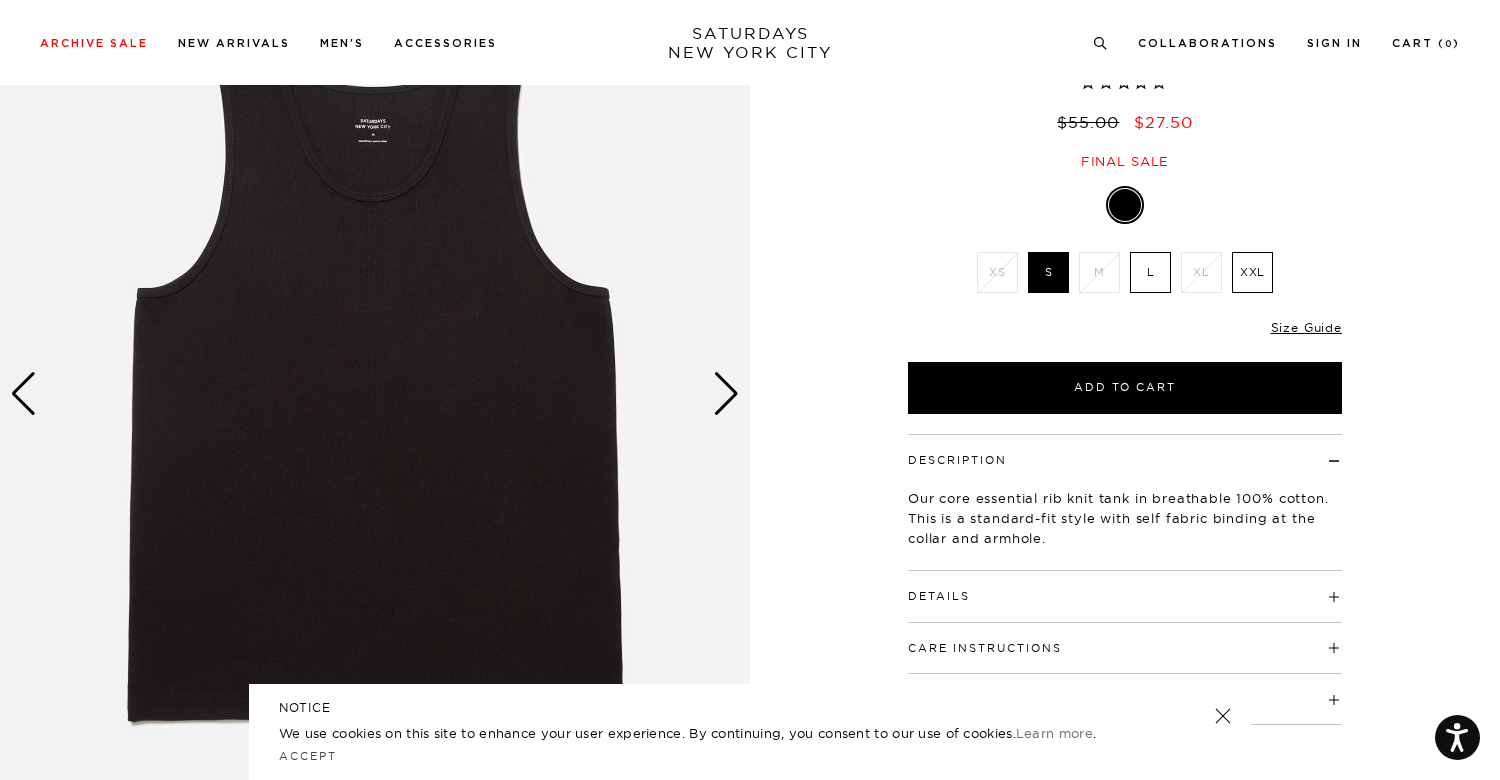 click at bounding box center [375, 394] 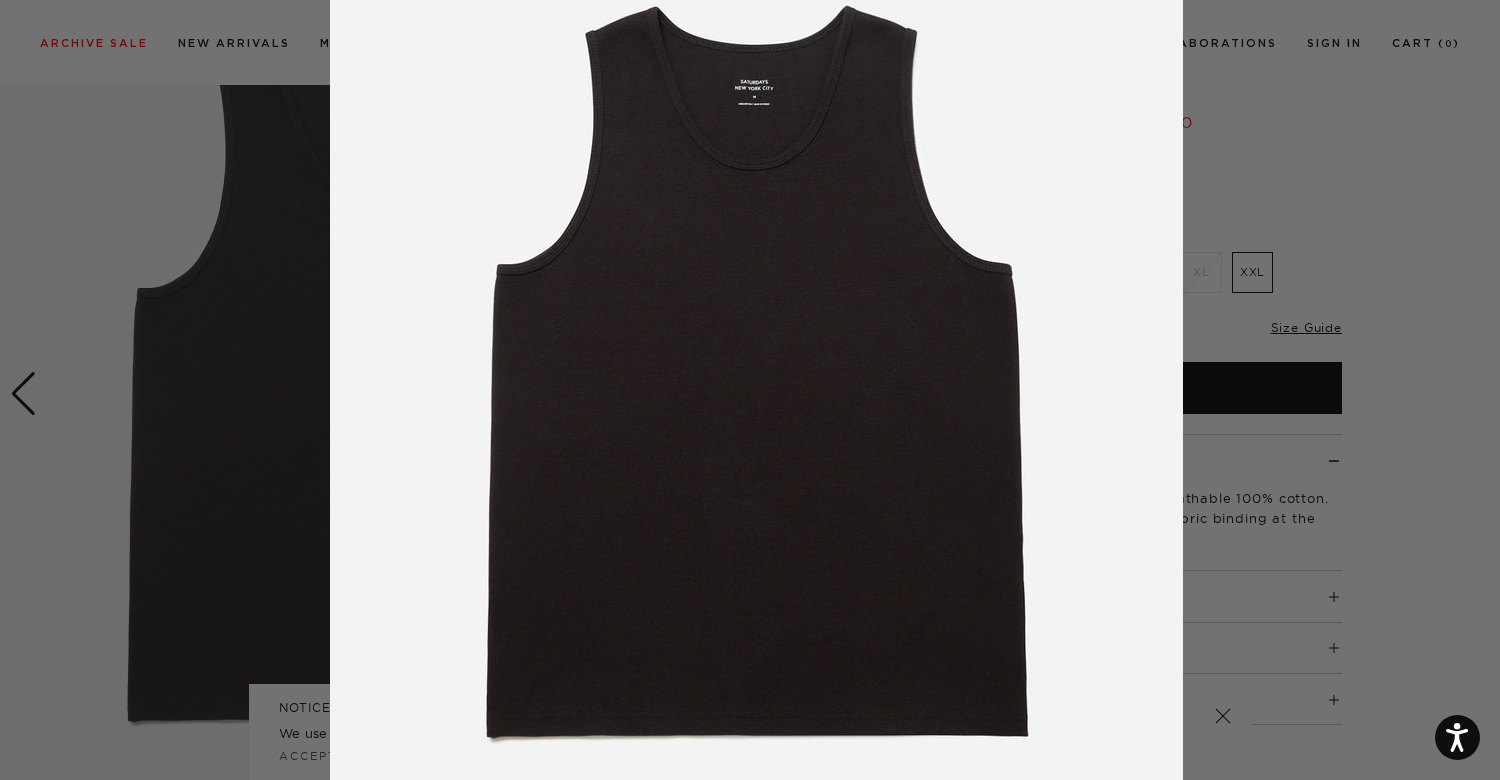 scroll, scrollTop: 0, scrollLeft: 0, axis: both 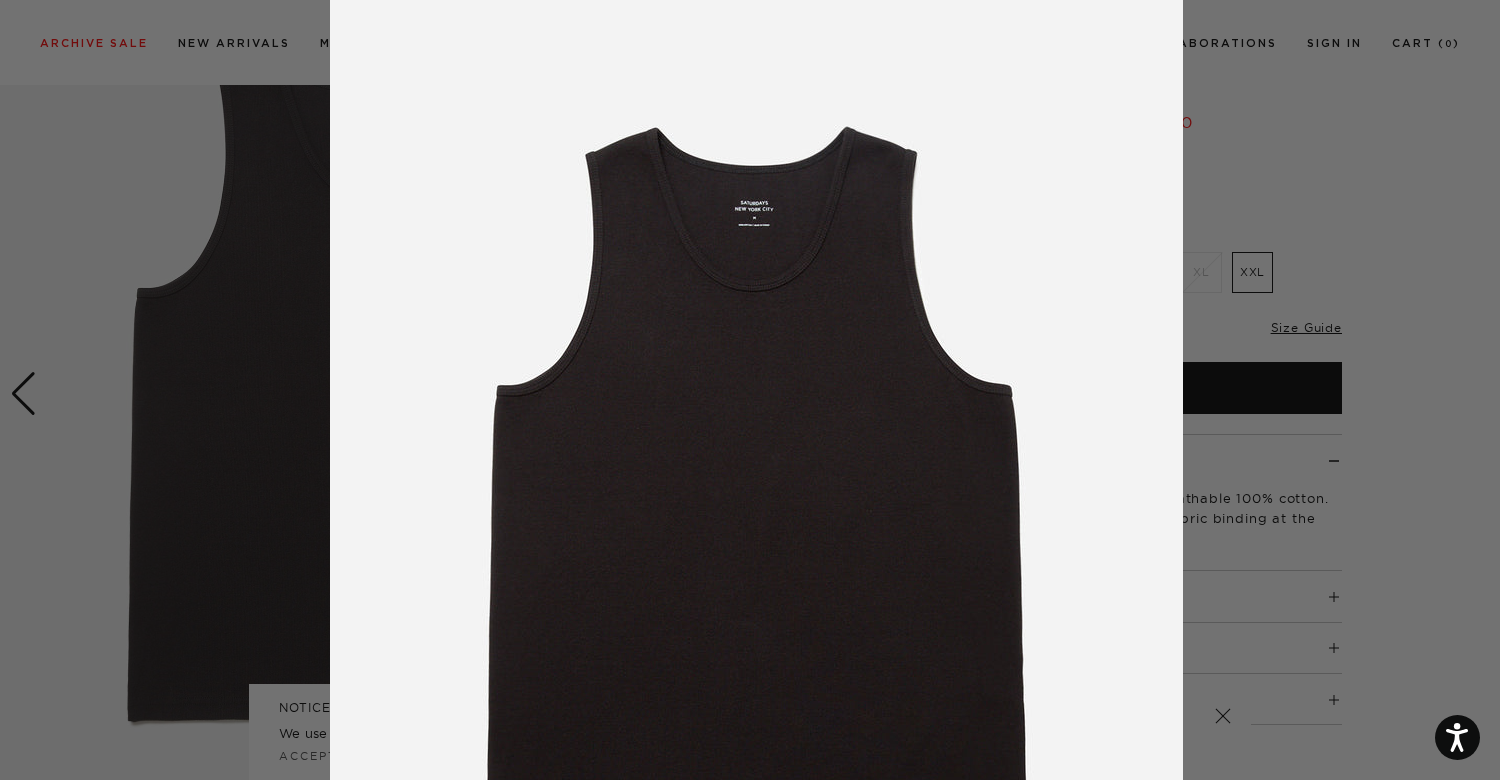 click at bounding box center (750, 390) 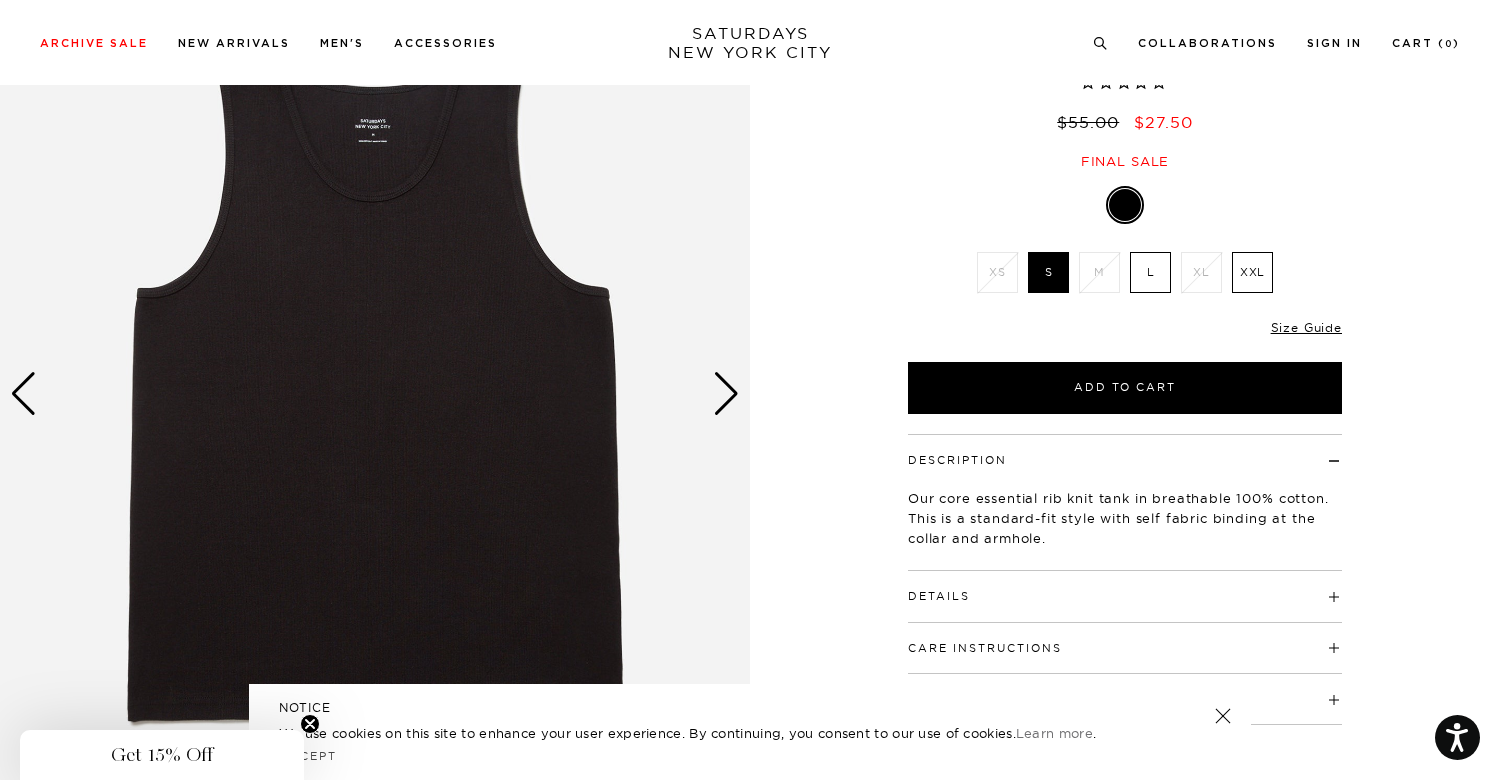 click at bounding box center [726, 394] 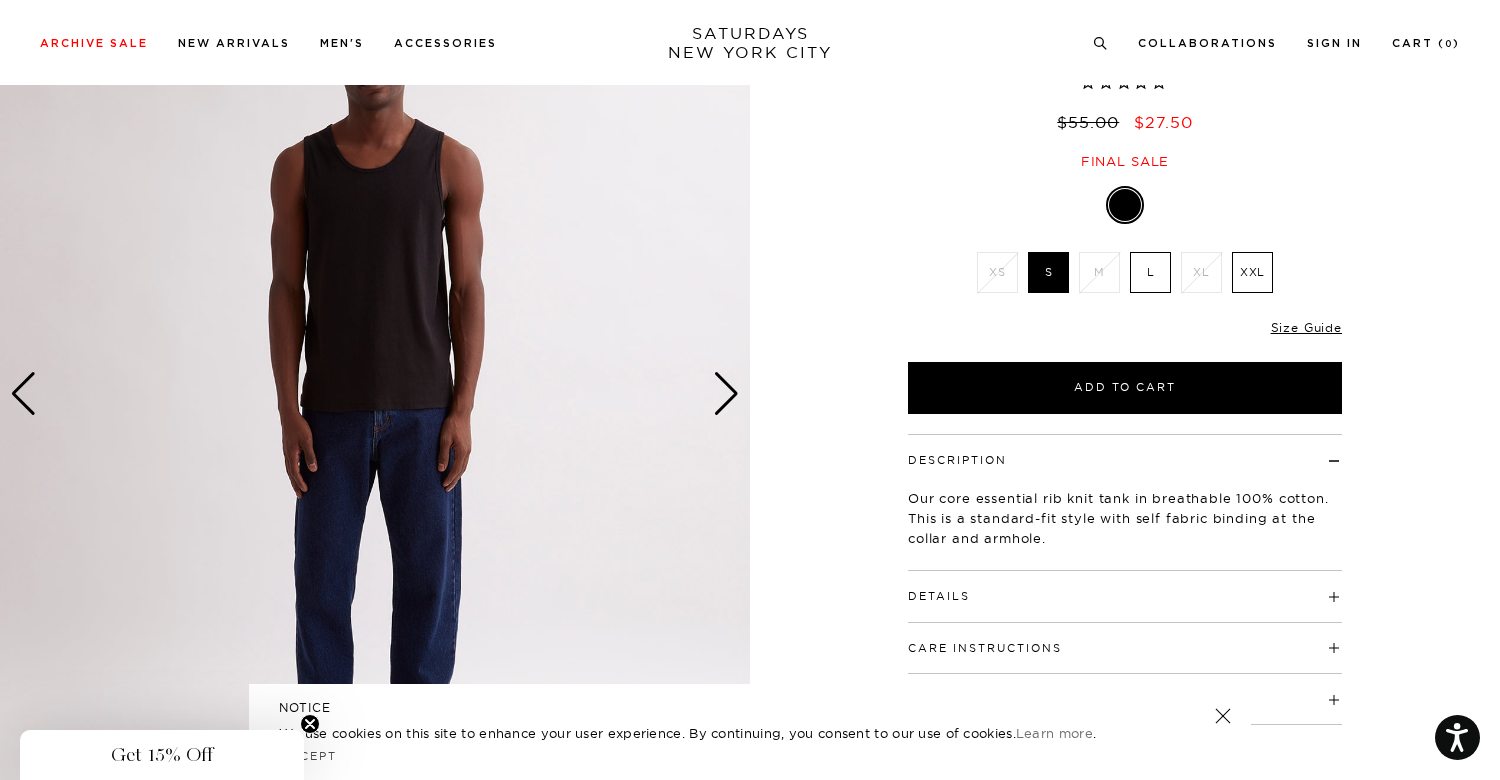 click at bounding box center (726, 394) 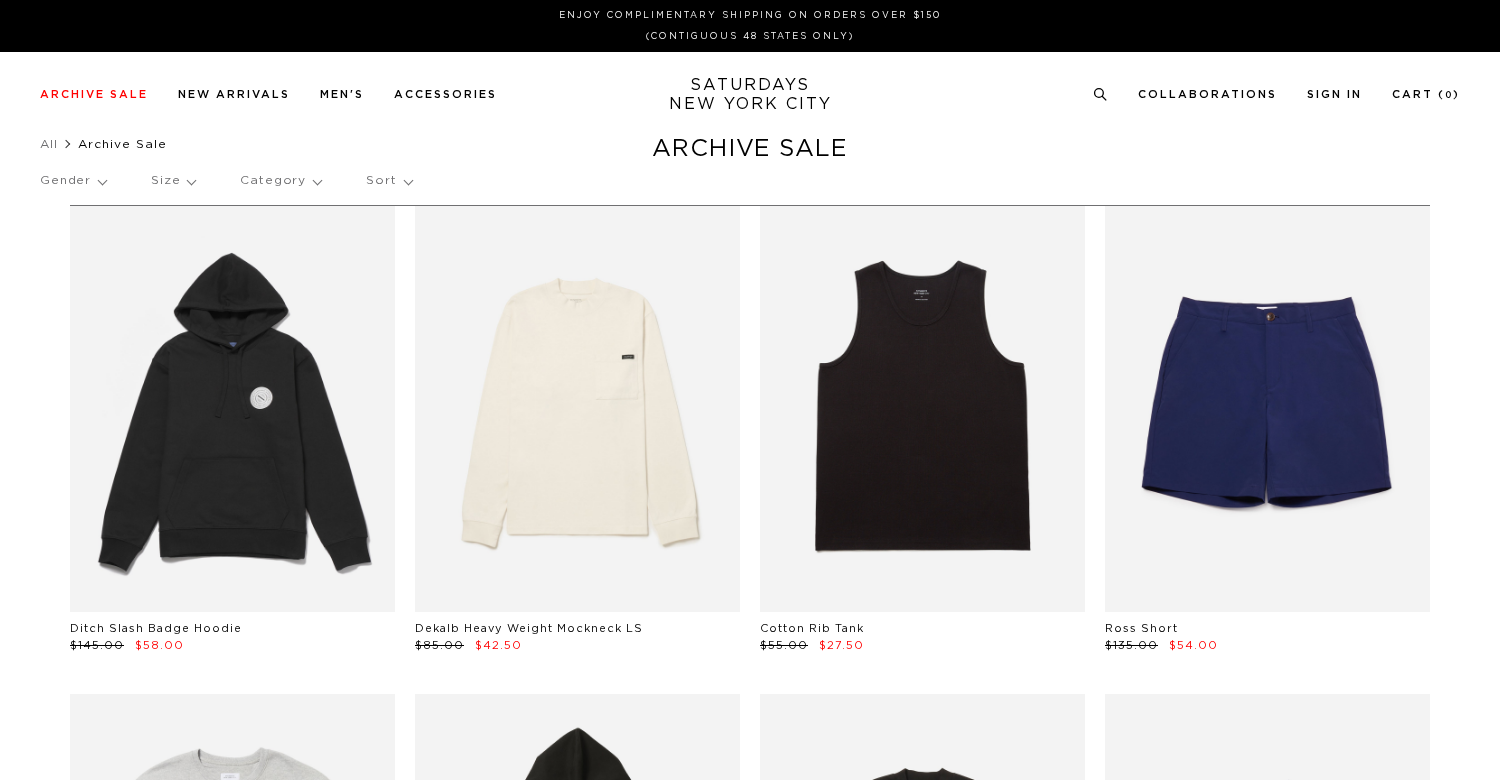 scroll, scrollTop: 0, scrollLeft: 0, axis: both 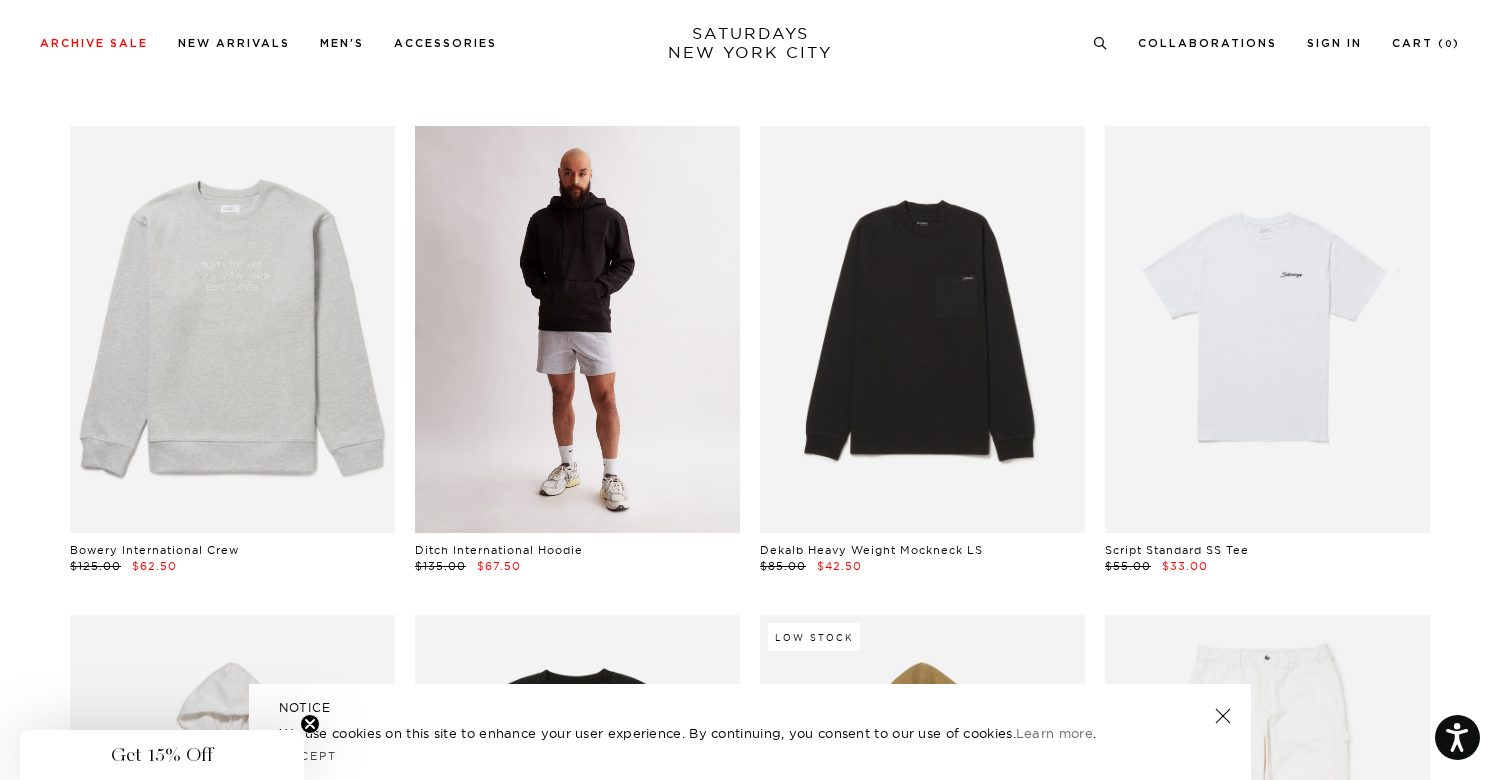 click at bounding box center (577, 329) 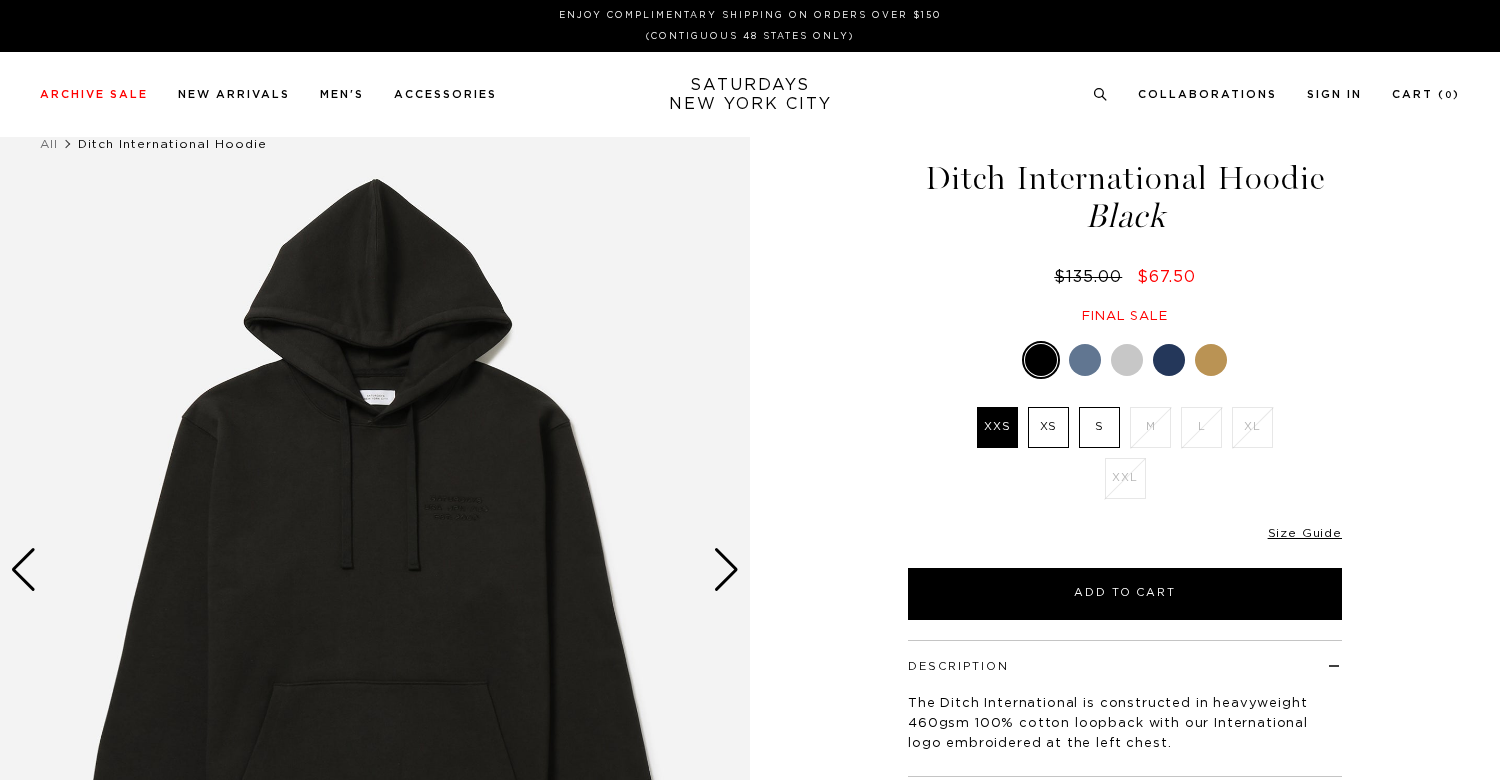 scroll, scrollTop: 0, scrollLeft: 0, axis: both 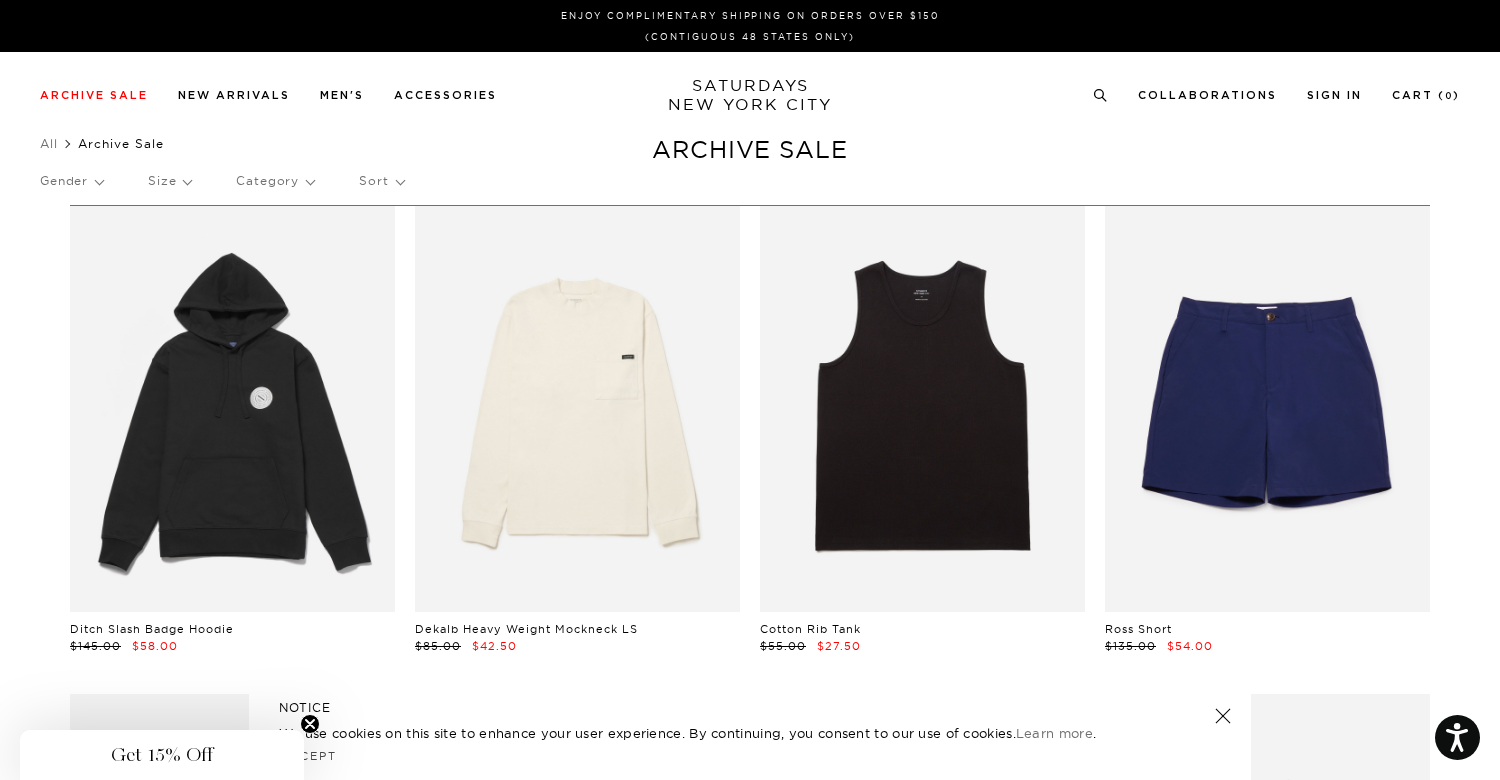 click on "Size" at bounding box center (169, 181) 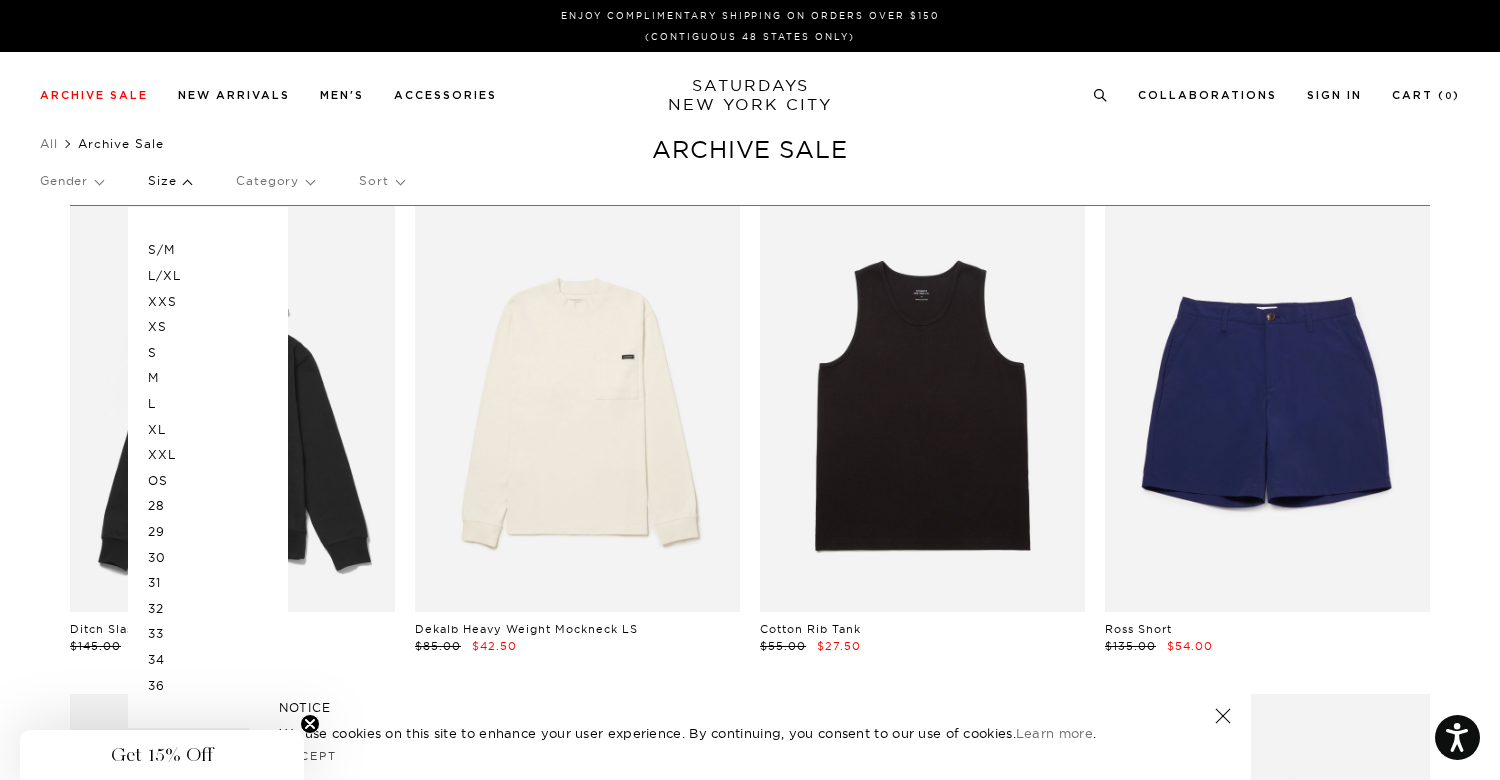 click on "L" at bounding box center [208, 404] 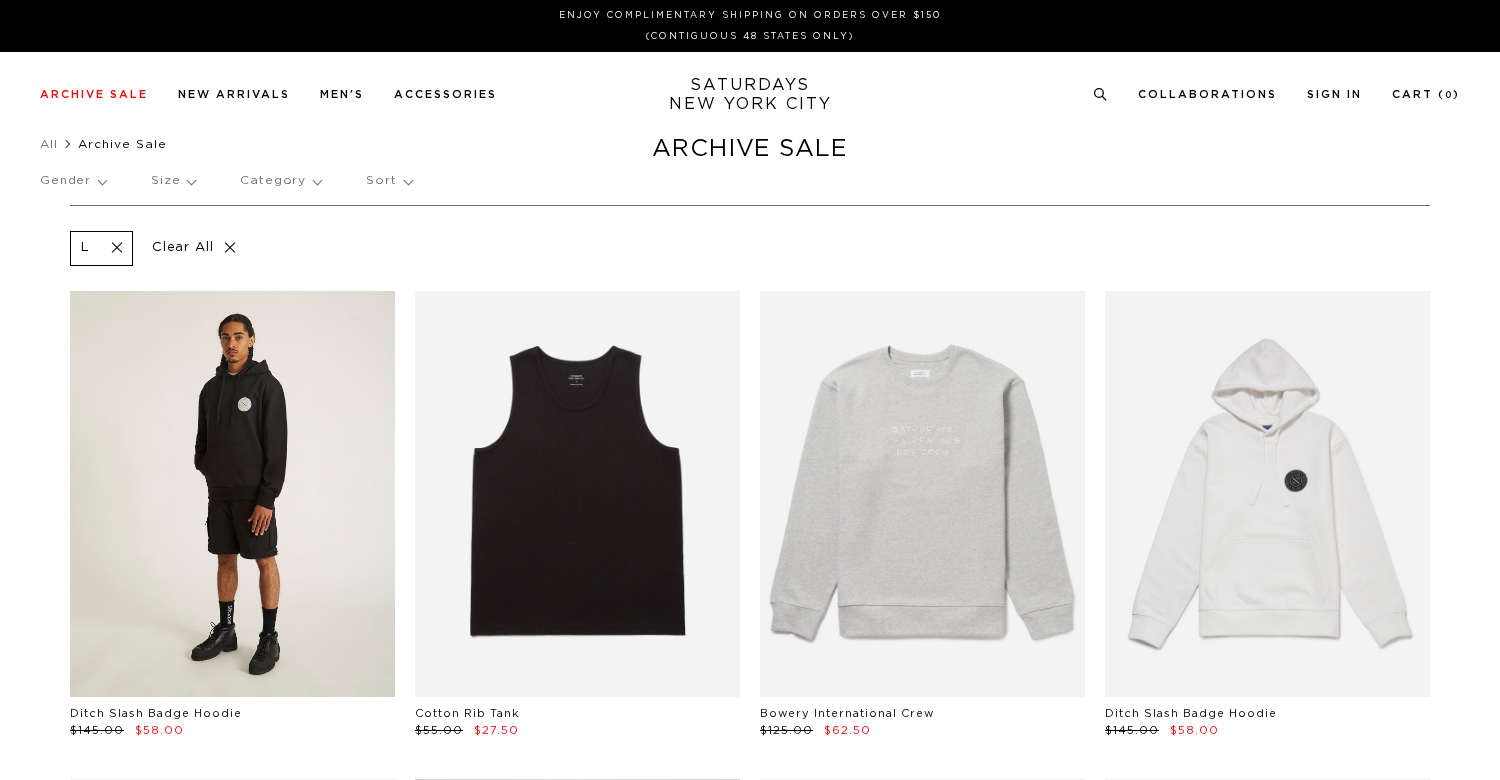 scroll, scrollTop: 0, scrollLeft: 0, axis: both 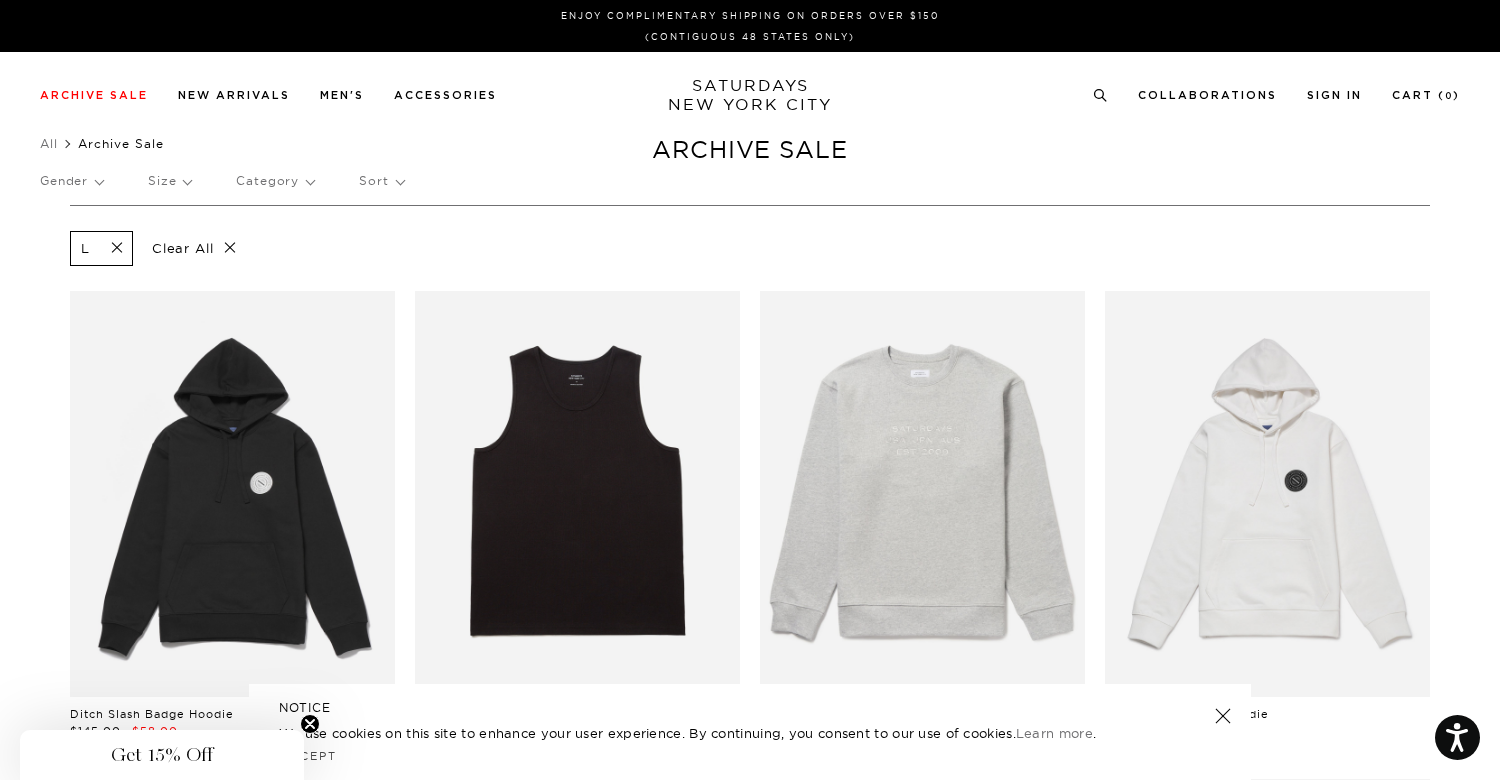 click on "Size" at bounding box center (169, 181) 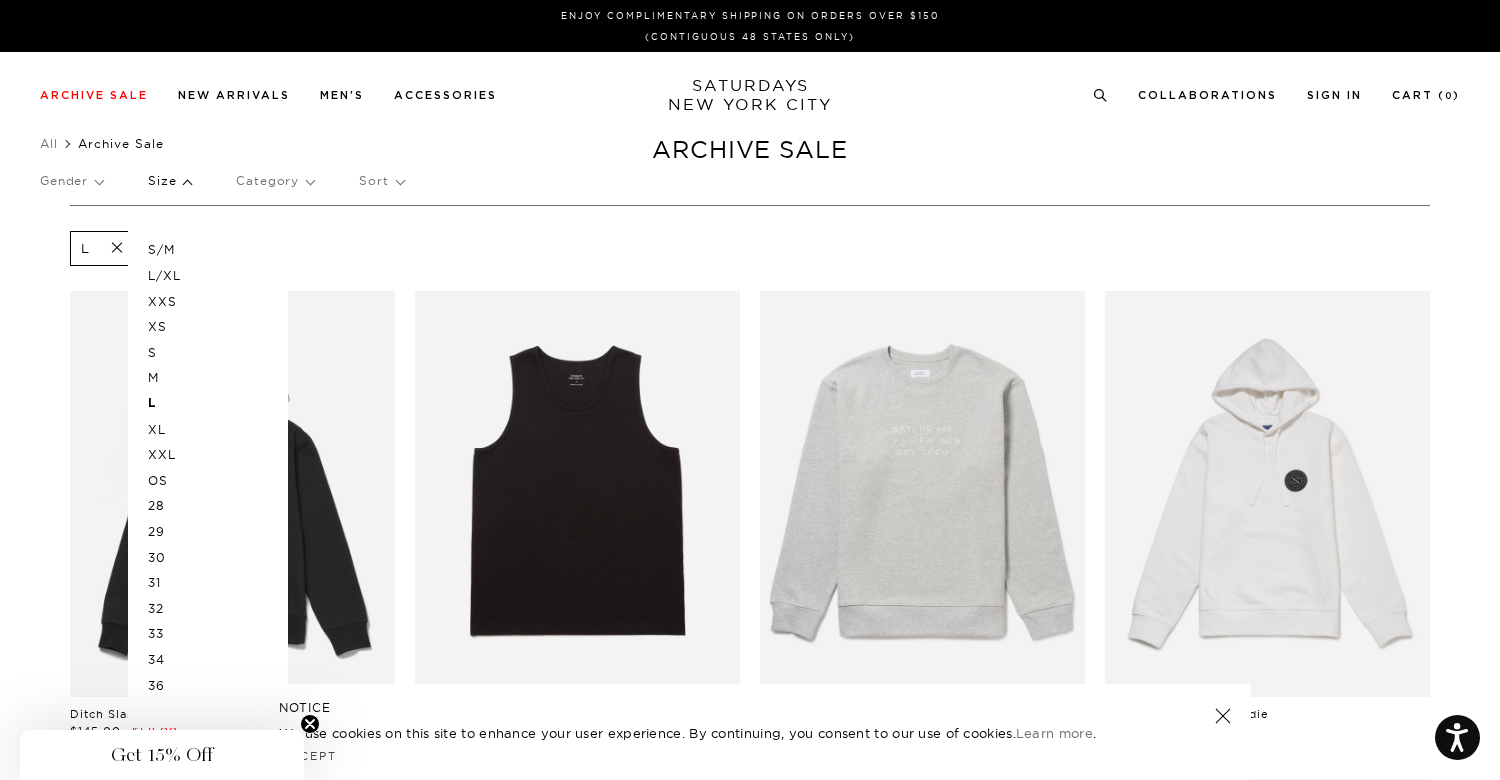click on "XL" at bounding box center [208, 430] 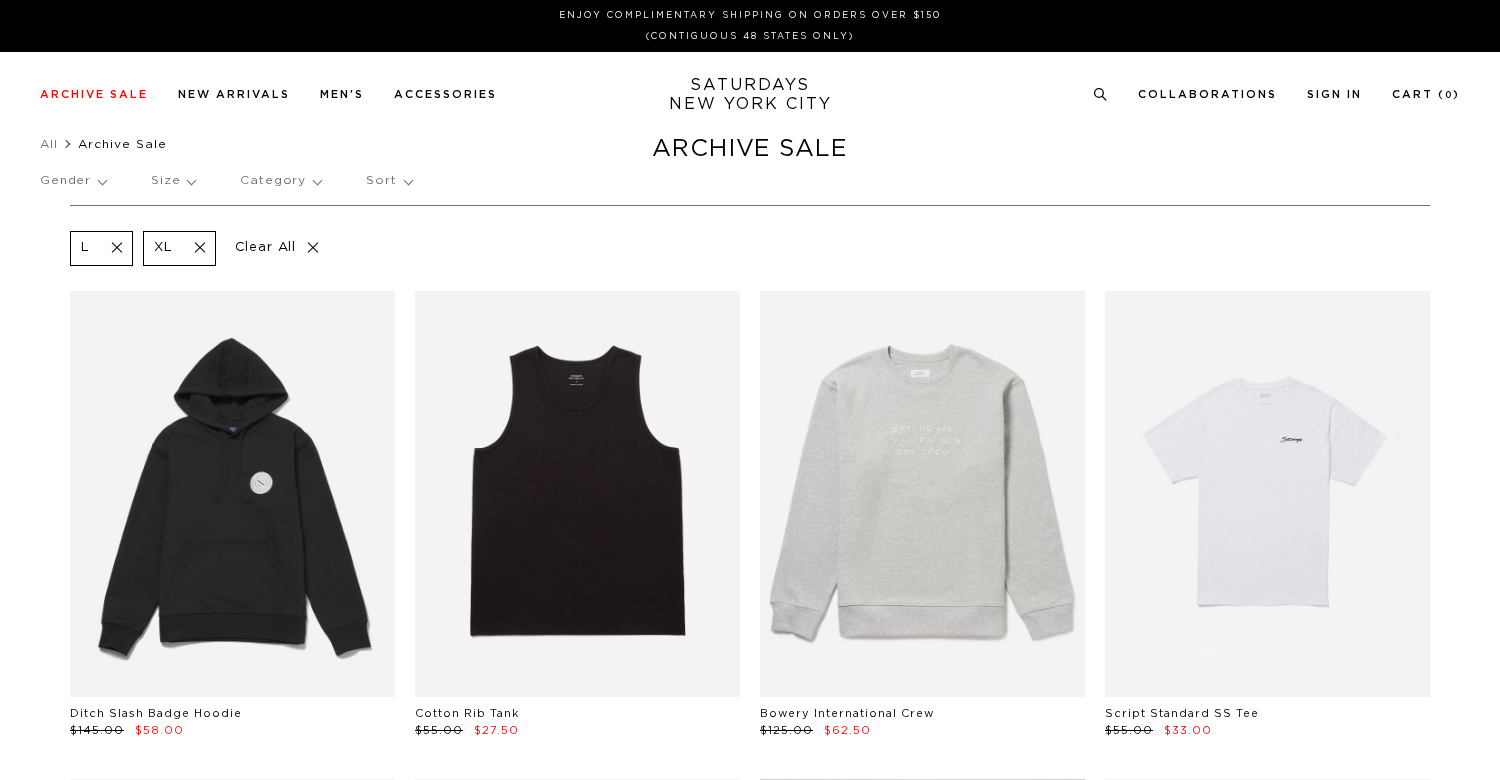 scroll, scrollTop: 0, scrollLeft: 0, axis: both 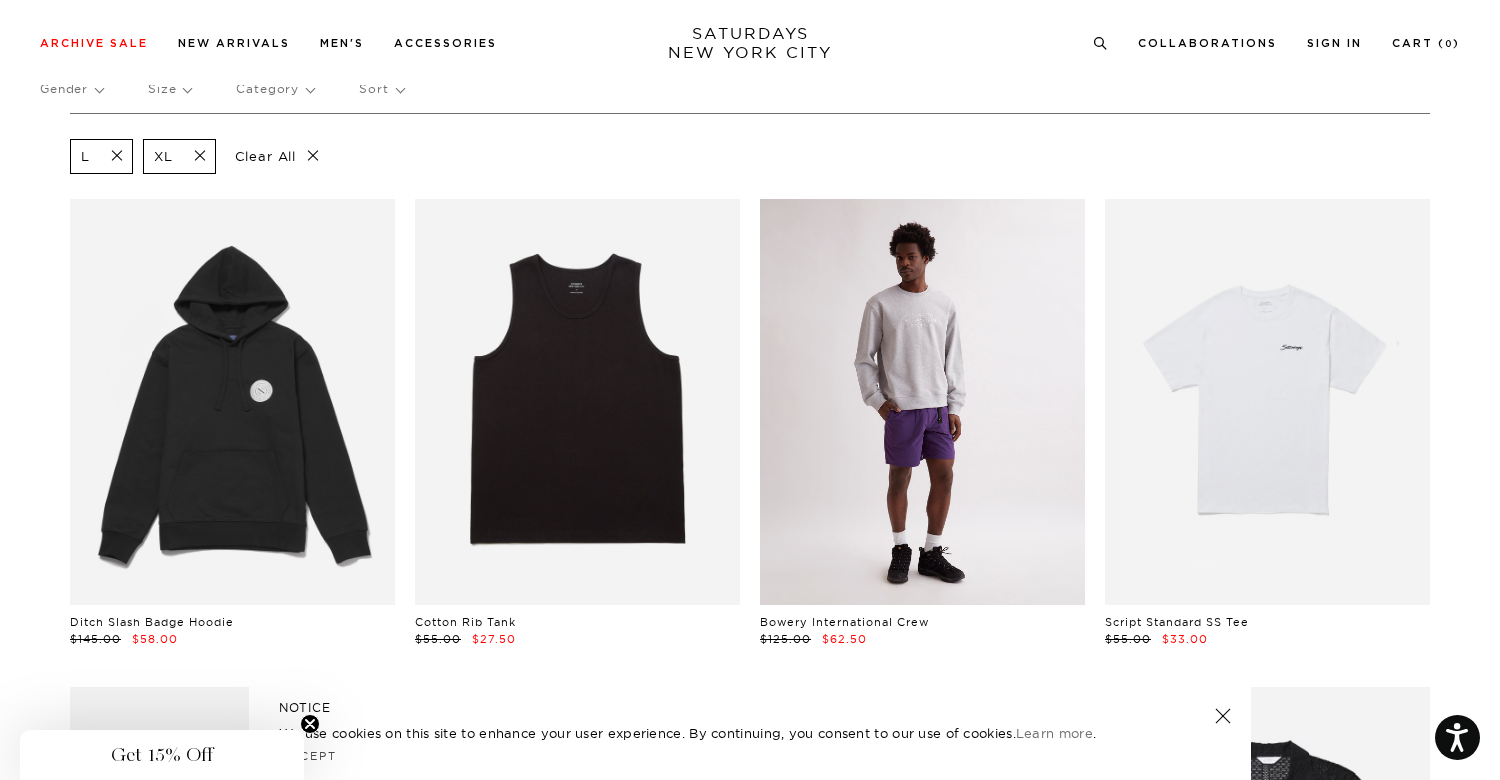 click at bounding box center [922, 402] 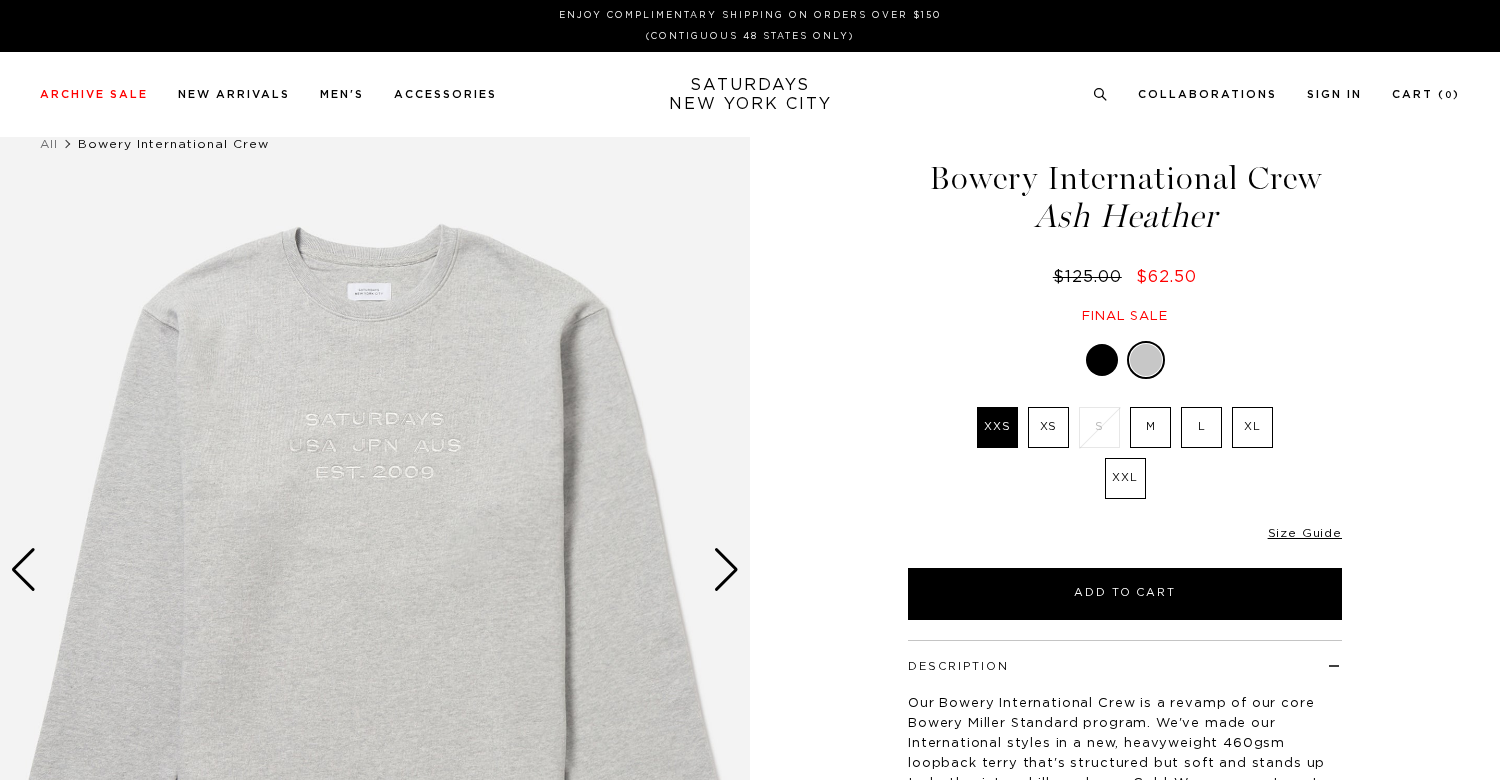 scroll, scrollTop: 0, scrollLeft: 0, axis: both 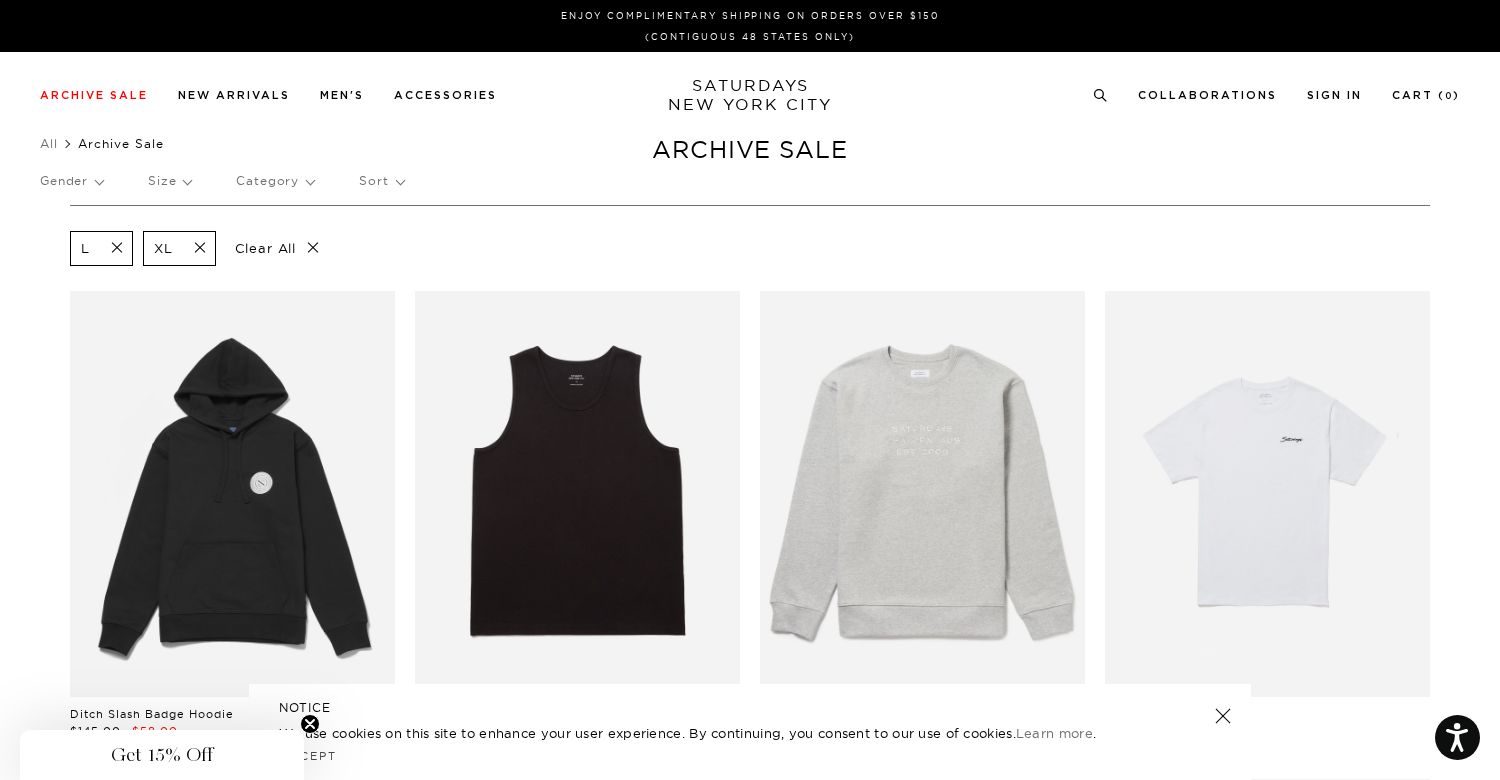 click on "Category" at bounding box center [275, 181] 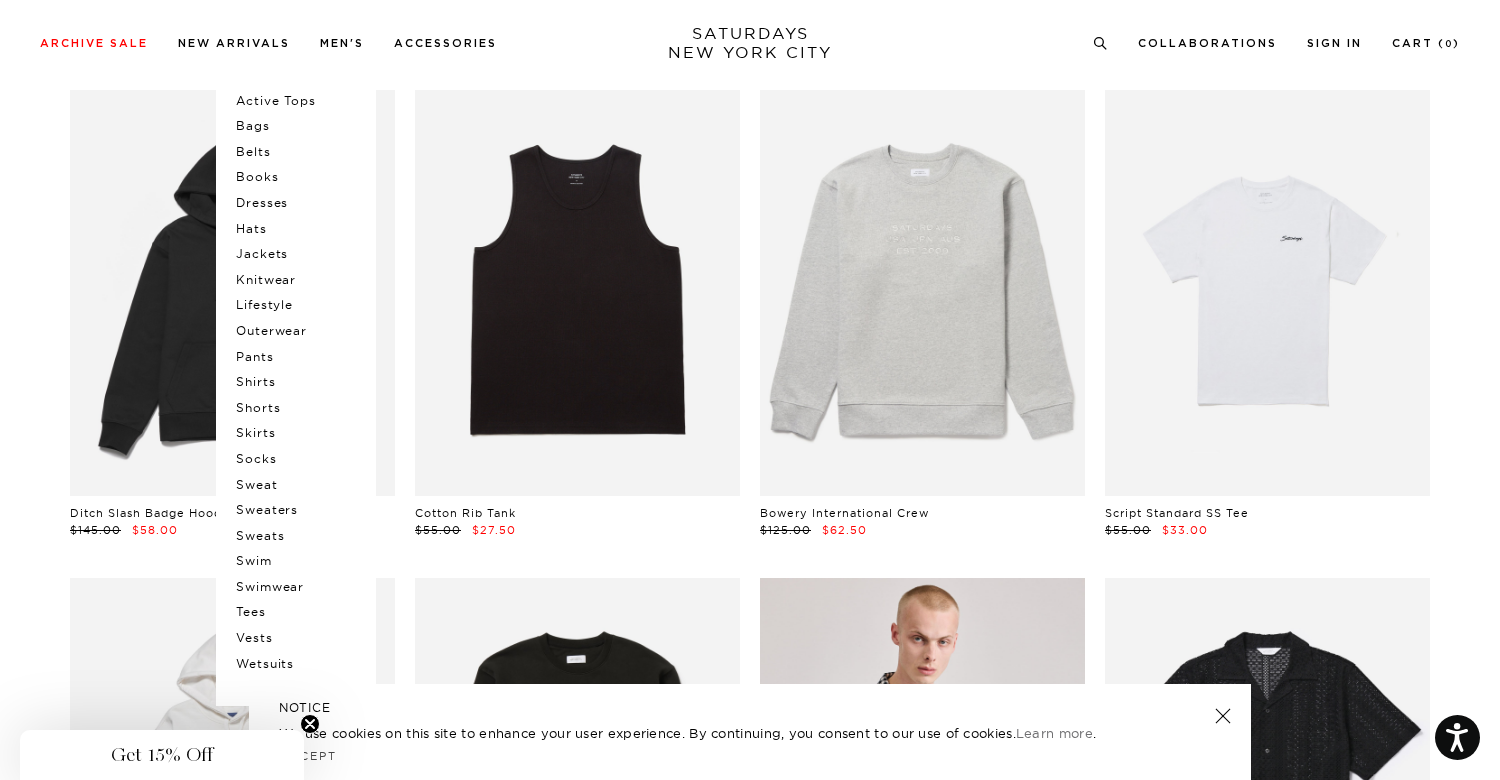 scroll, scrollTop: 209, scrollLeft: 0, axis: vertical 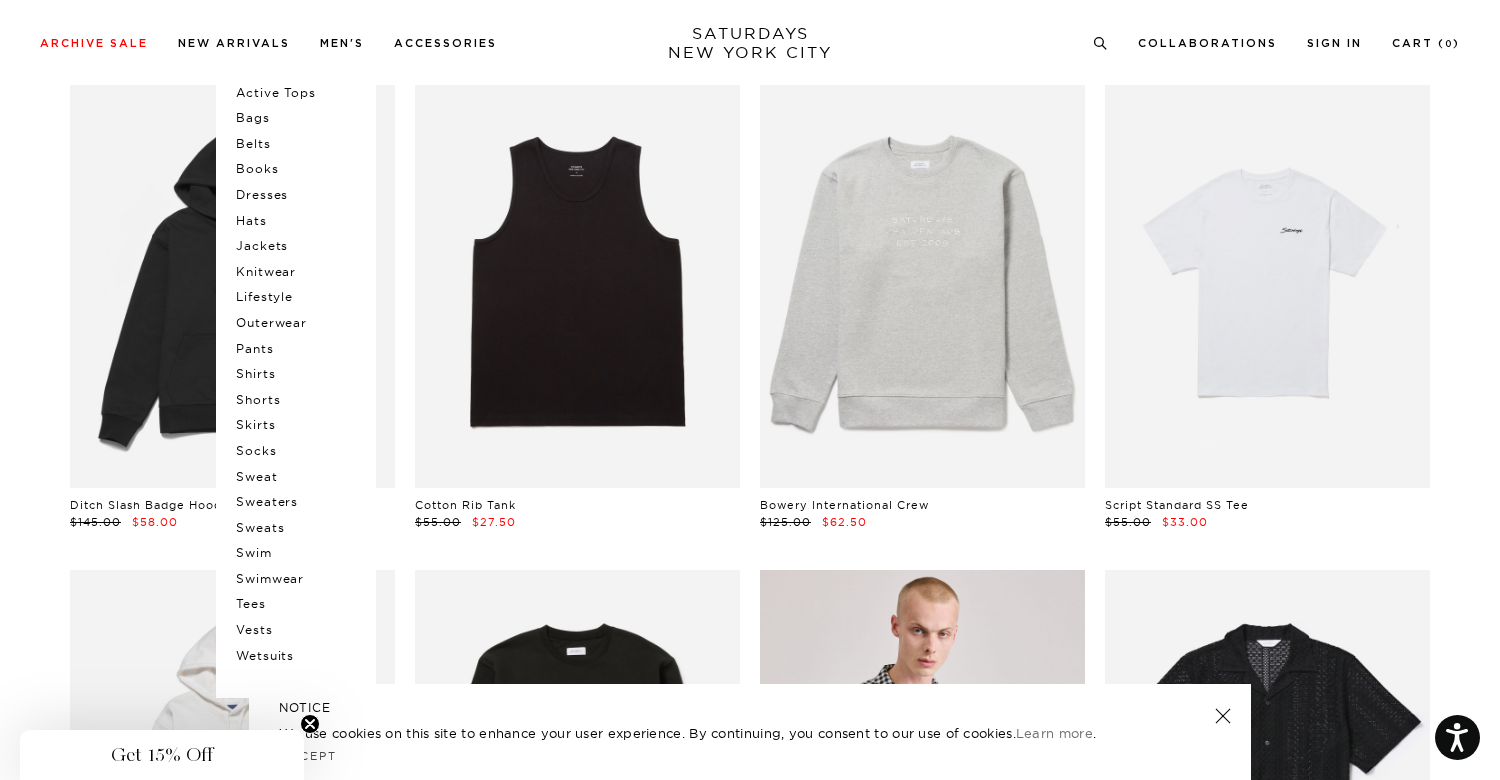 click on "Sweaters" at bounding box center [296, 502] 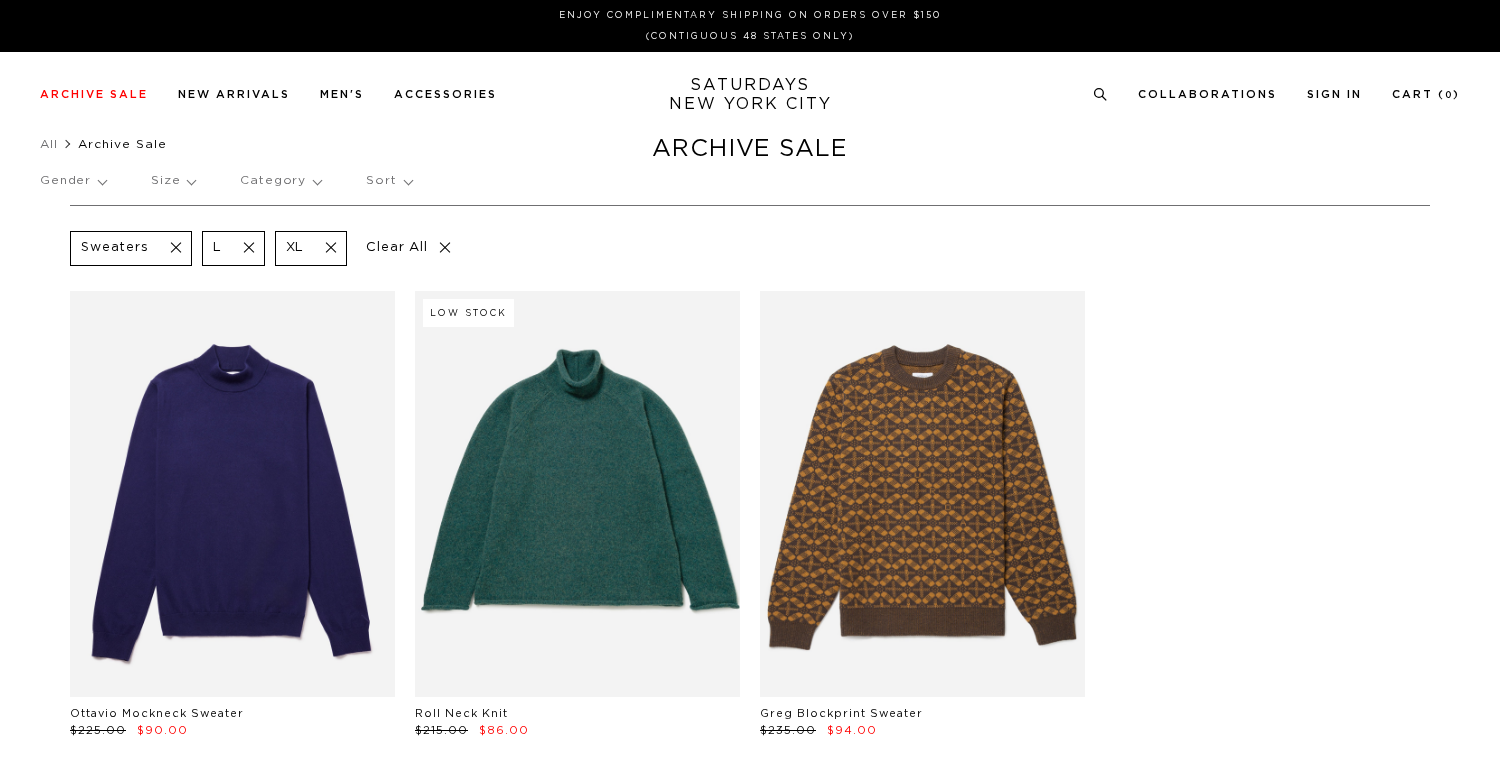 scroll, scrollTop: 0, scrollLeft: 0, axis: both 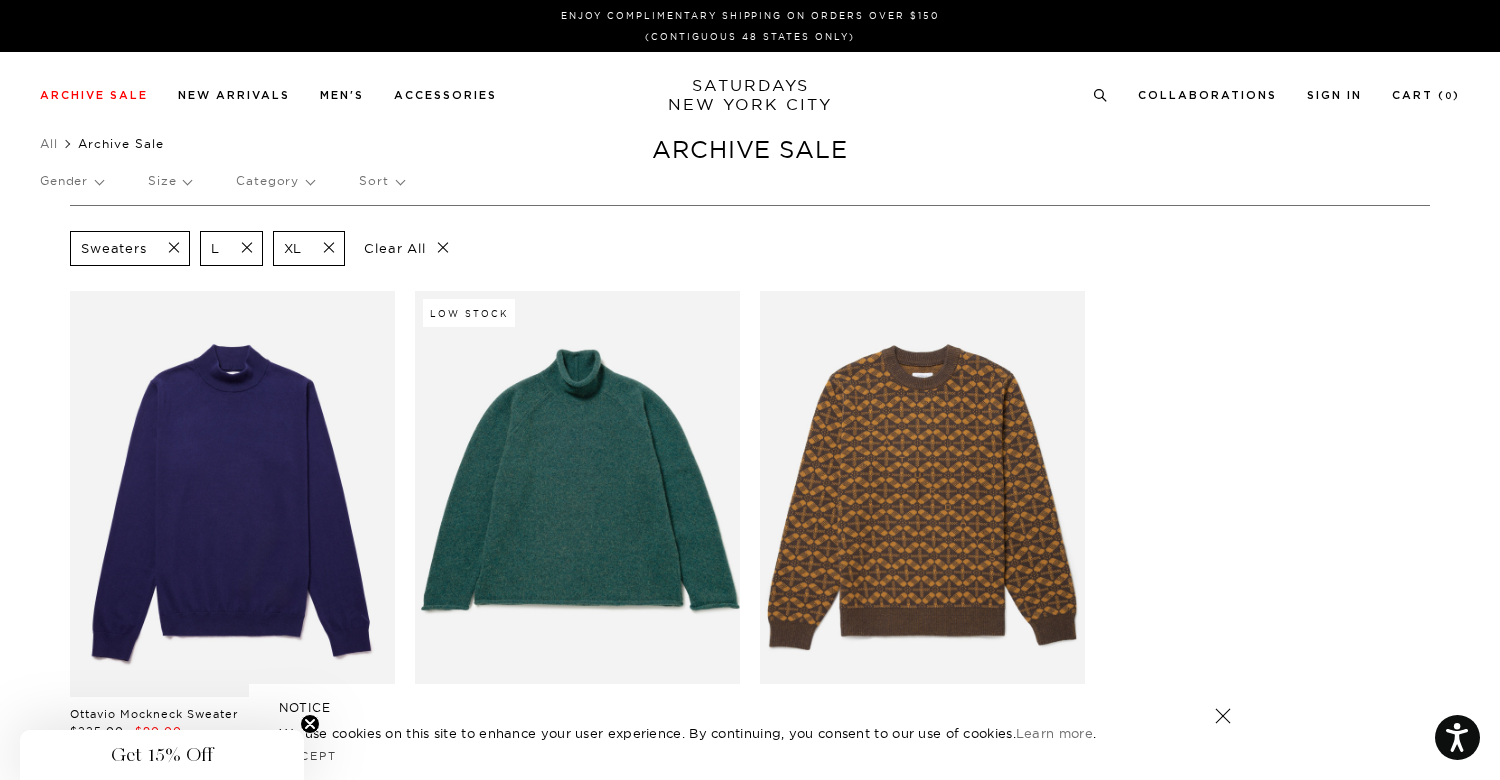click at bounding box center [168, 248] 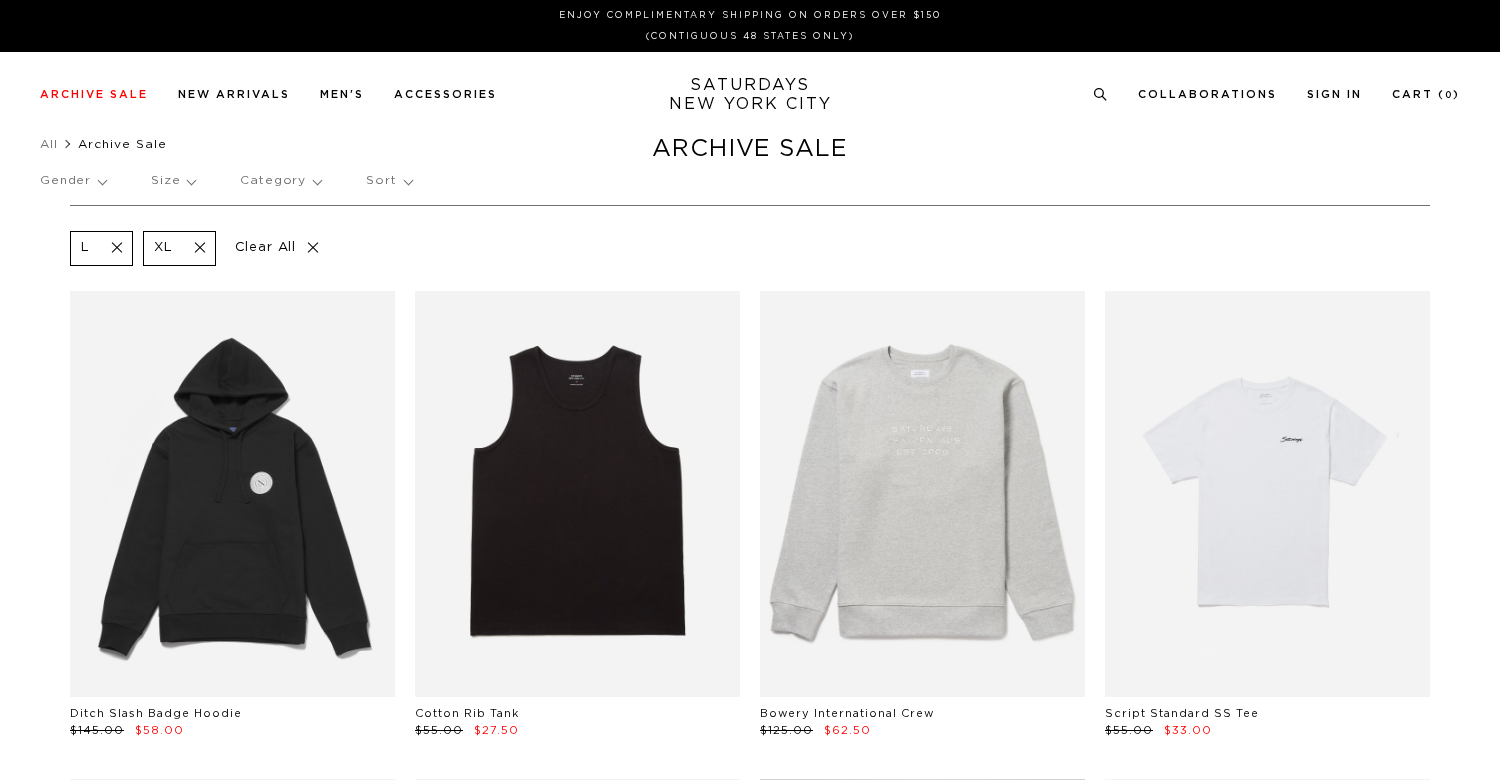 scroll, scrollTop: 0, scrollLeft: 0, axis: both 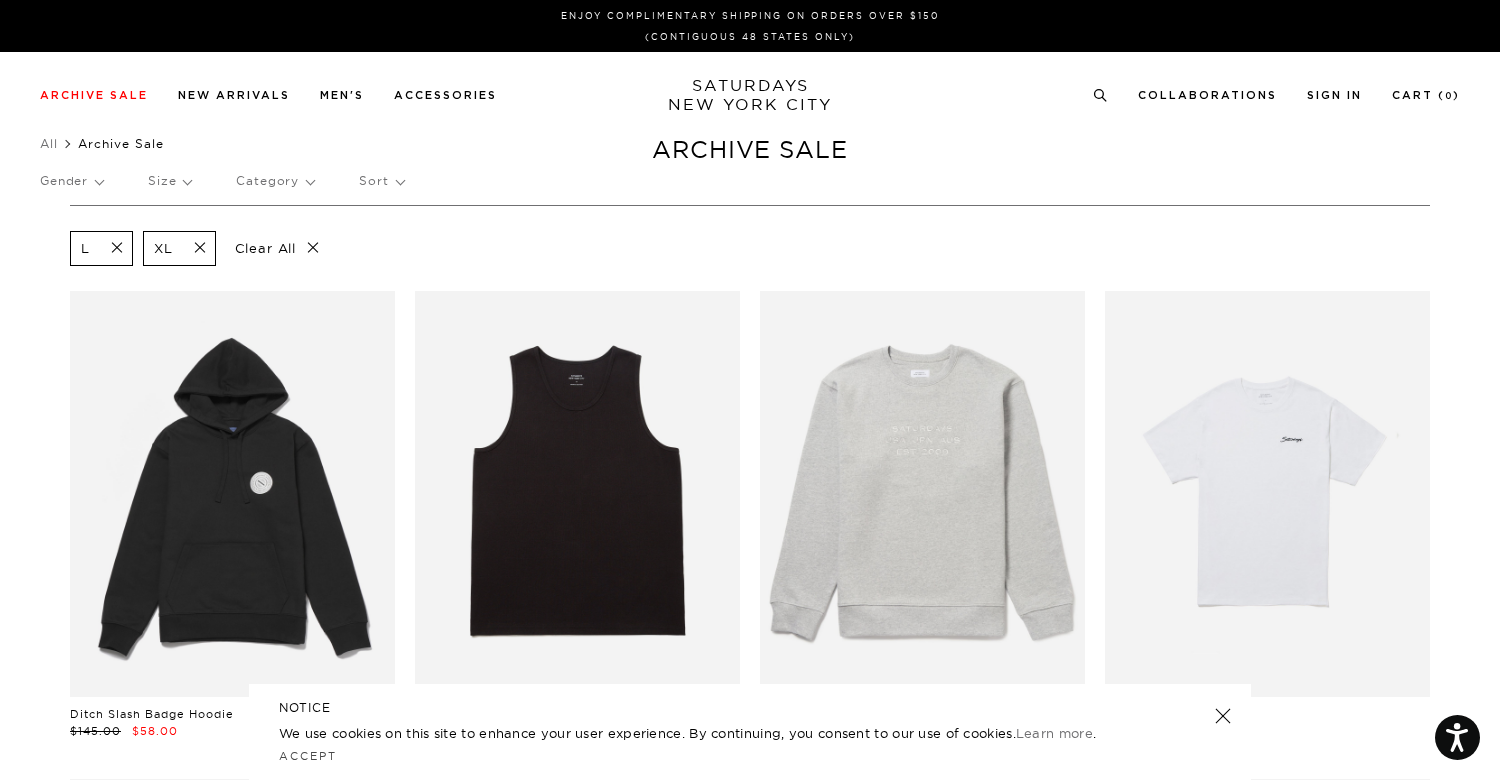 click on "Category" at bounding box center (275, 181) 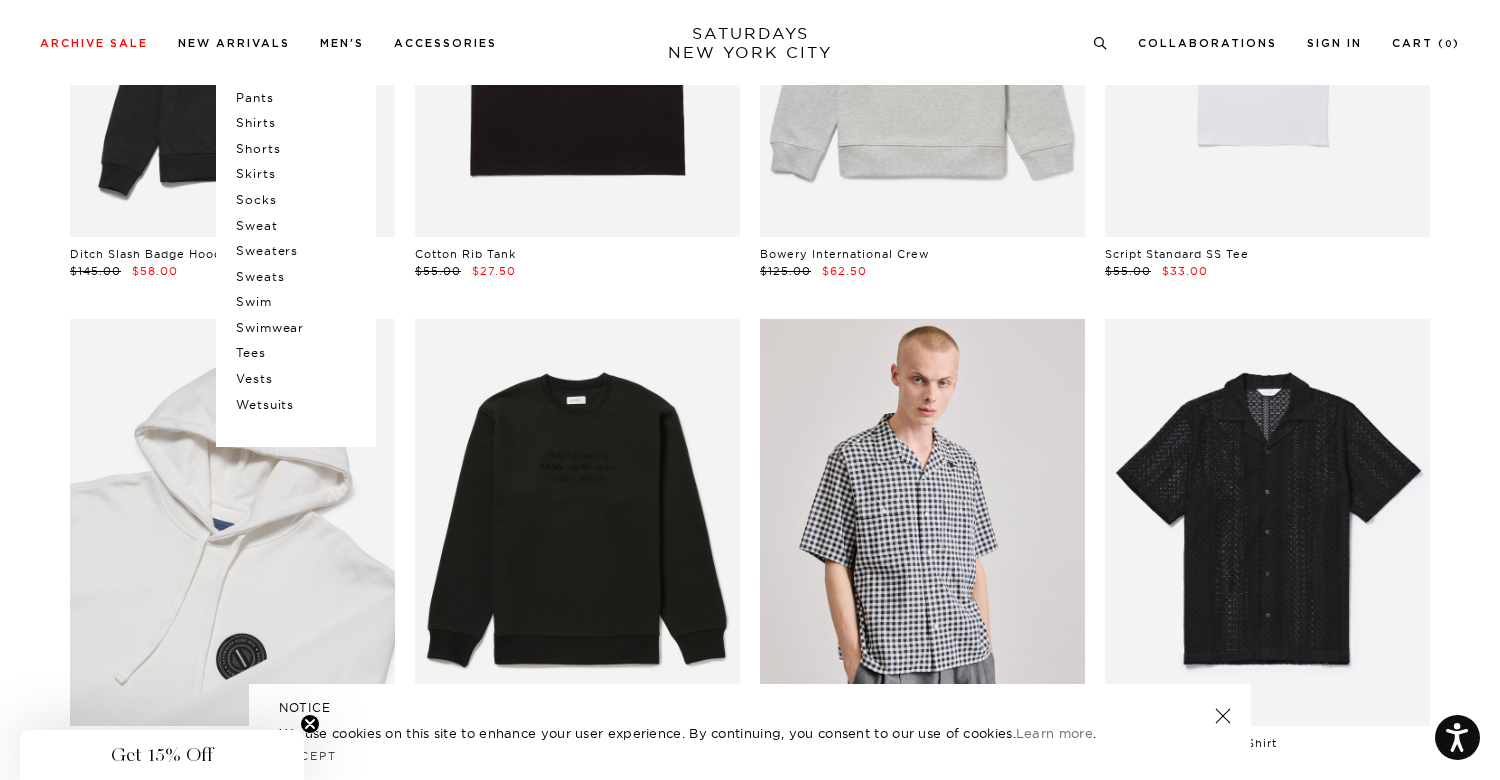 scroll, scrollTop: 417, scrollLeft: 0, axis: vertical 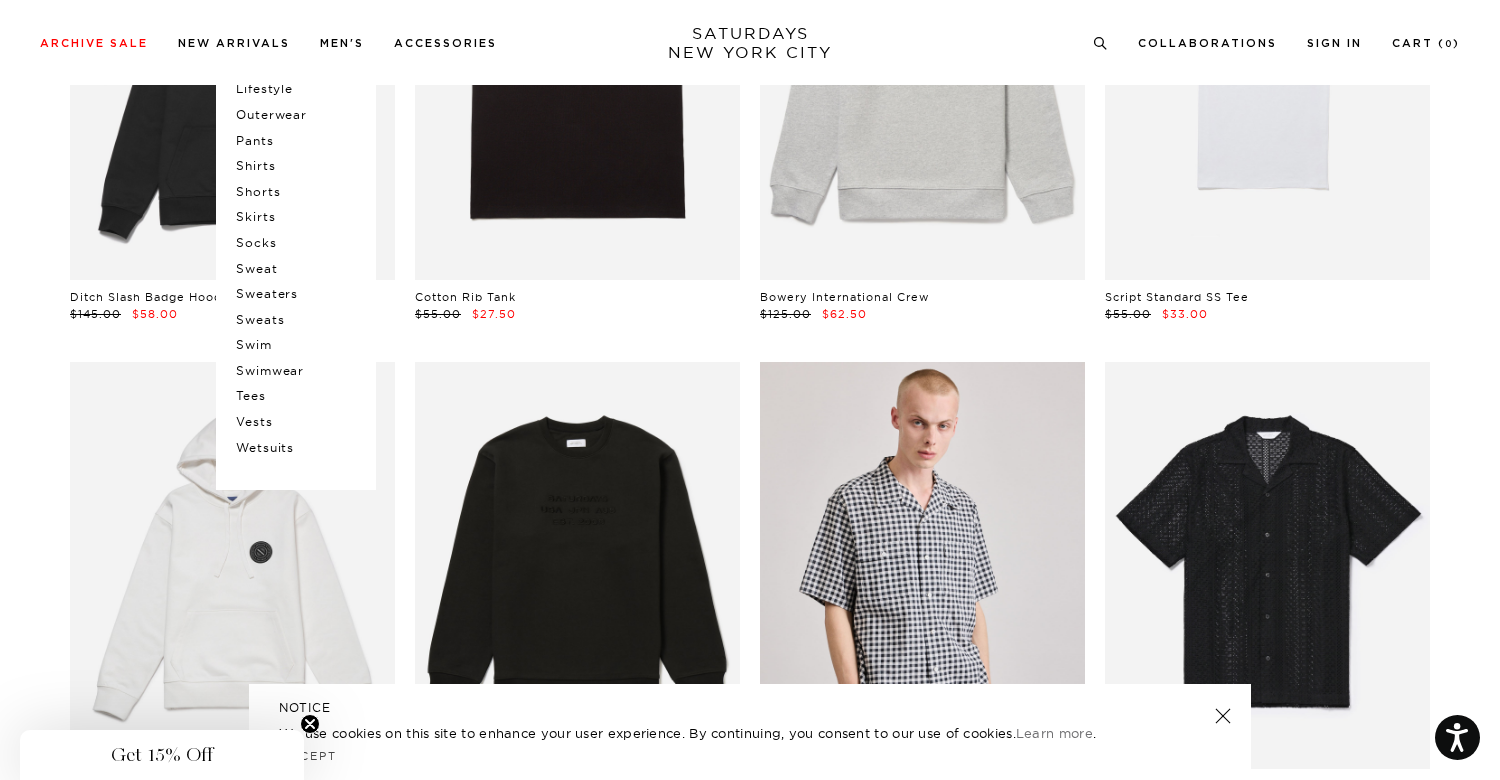click on "Vests" at bounding box center [296, 422] 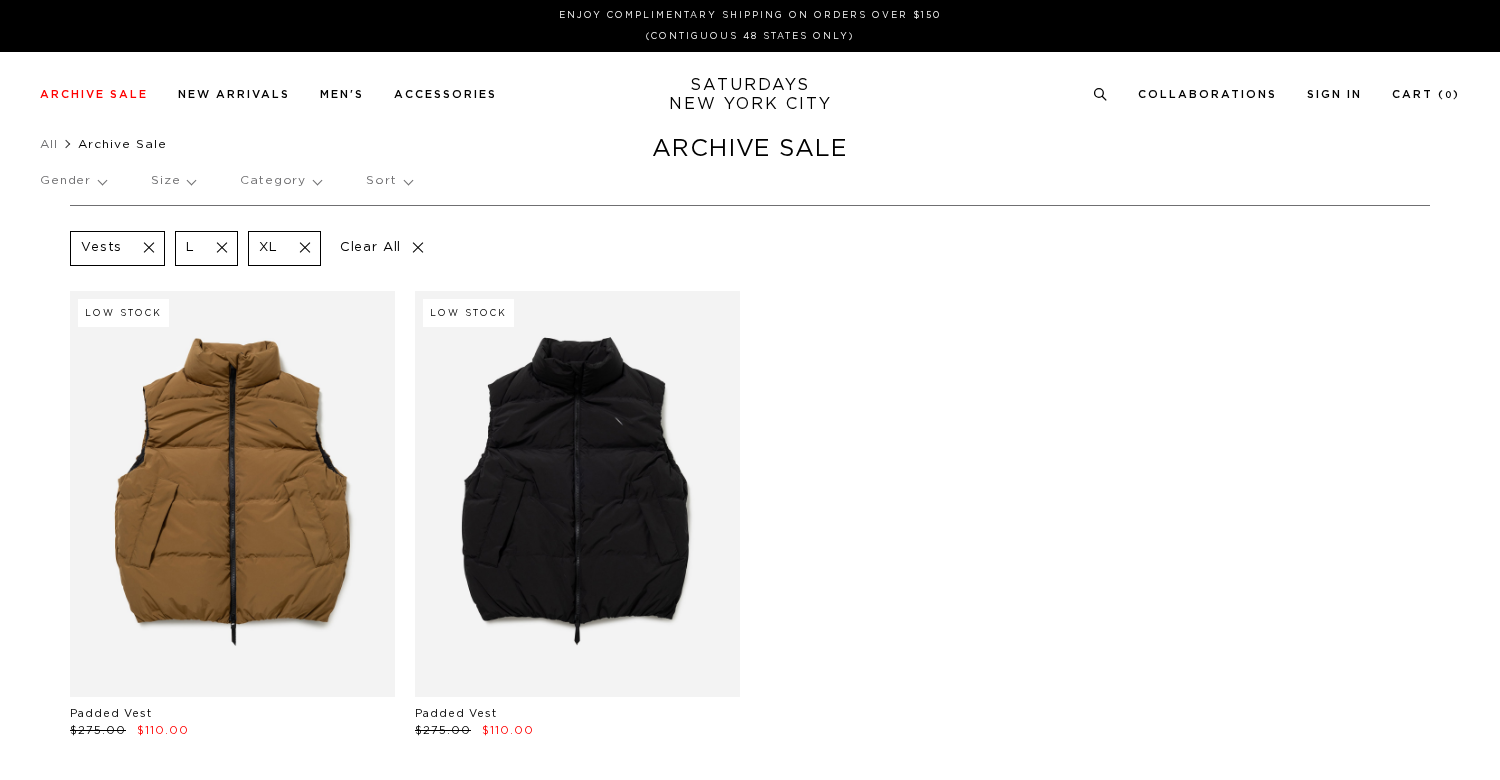 scroll, scrollTop: 0, scrollLeft: 0, axis: both 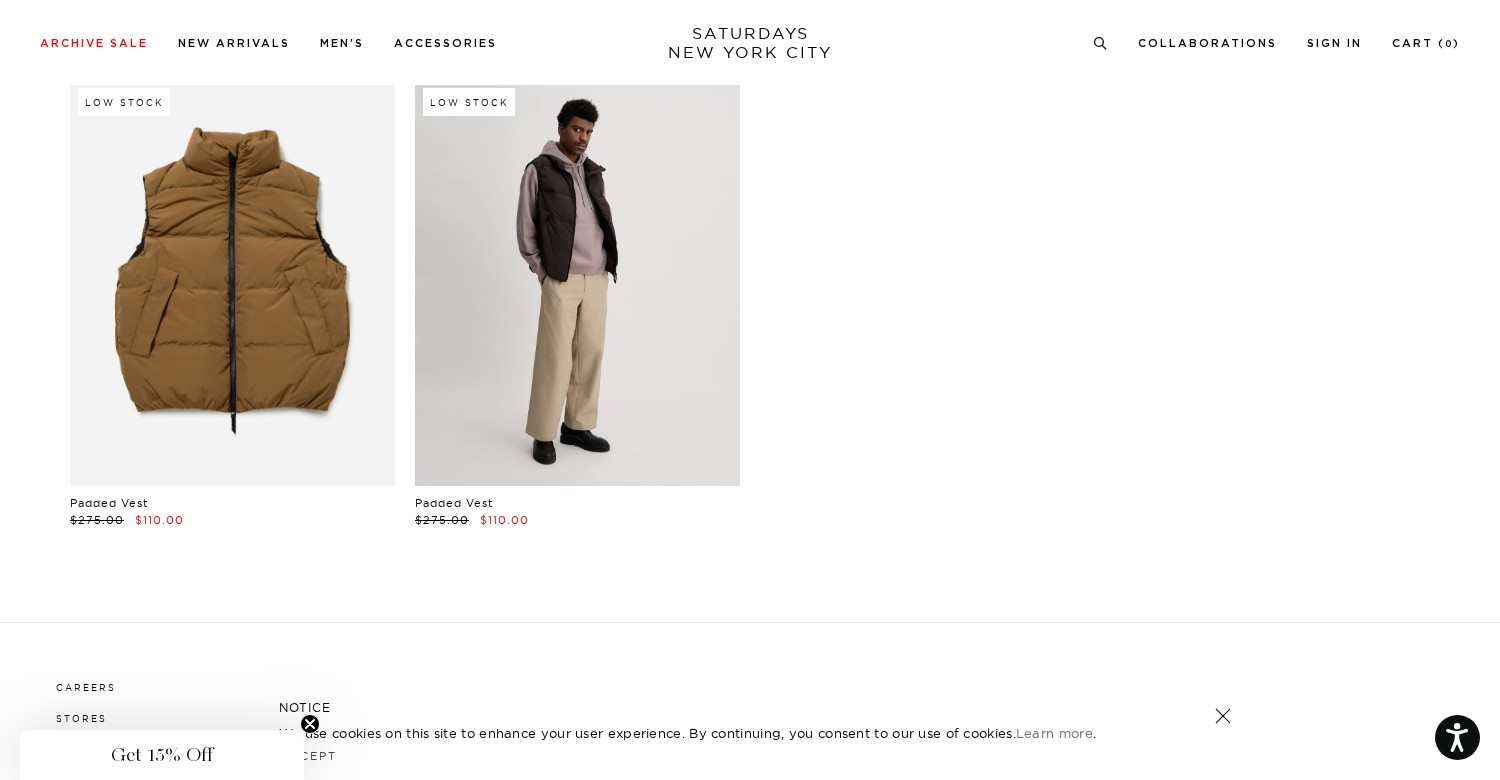 click at bounding box center (577, 283) 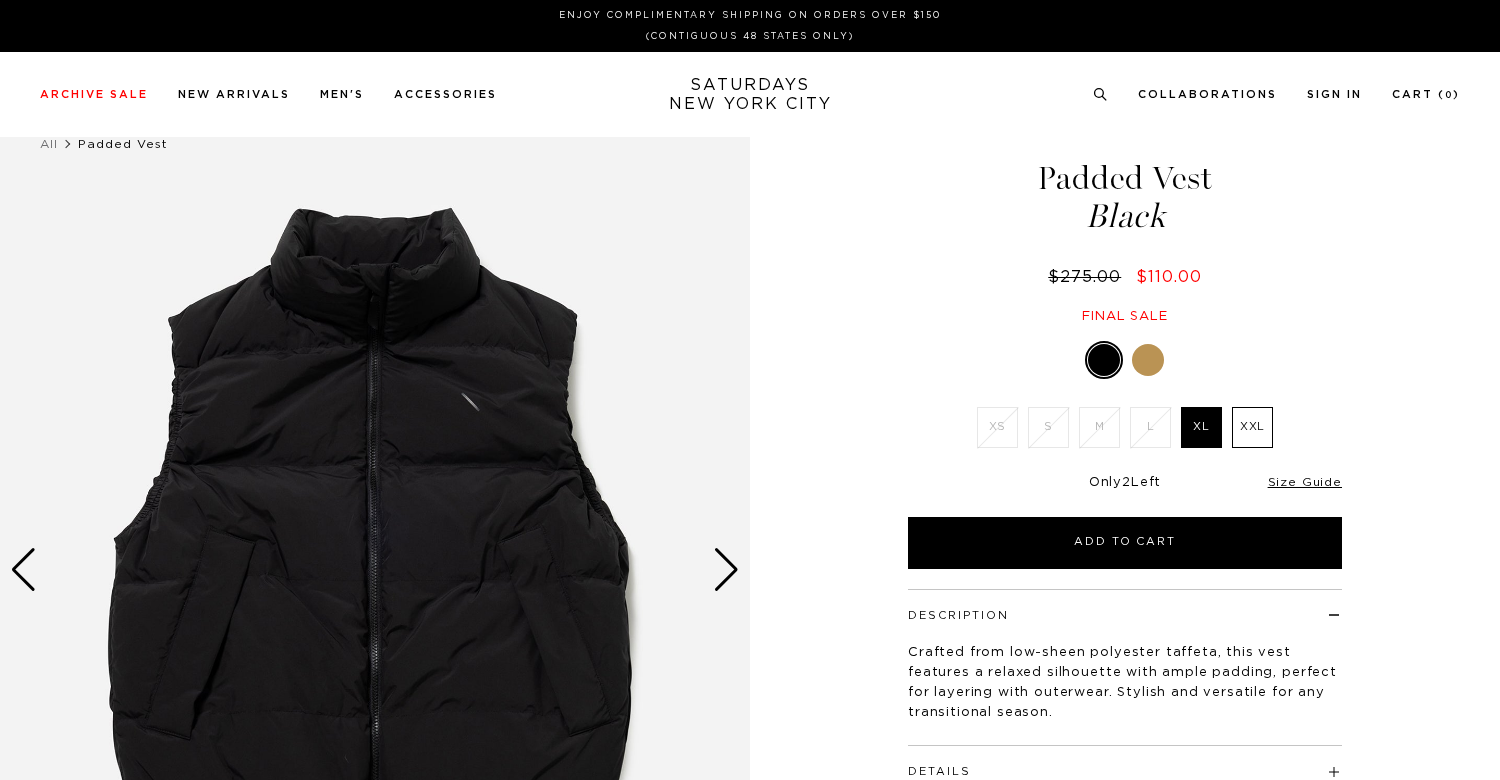 scroll, scrollTop: 0, scrollLeft: 0, axis: both 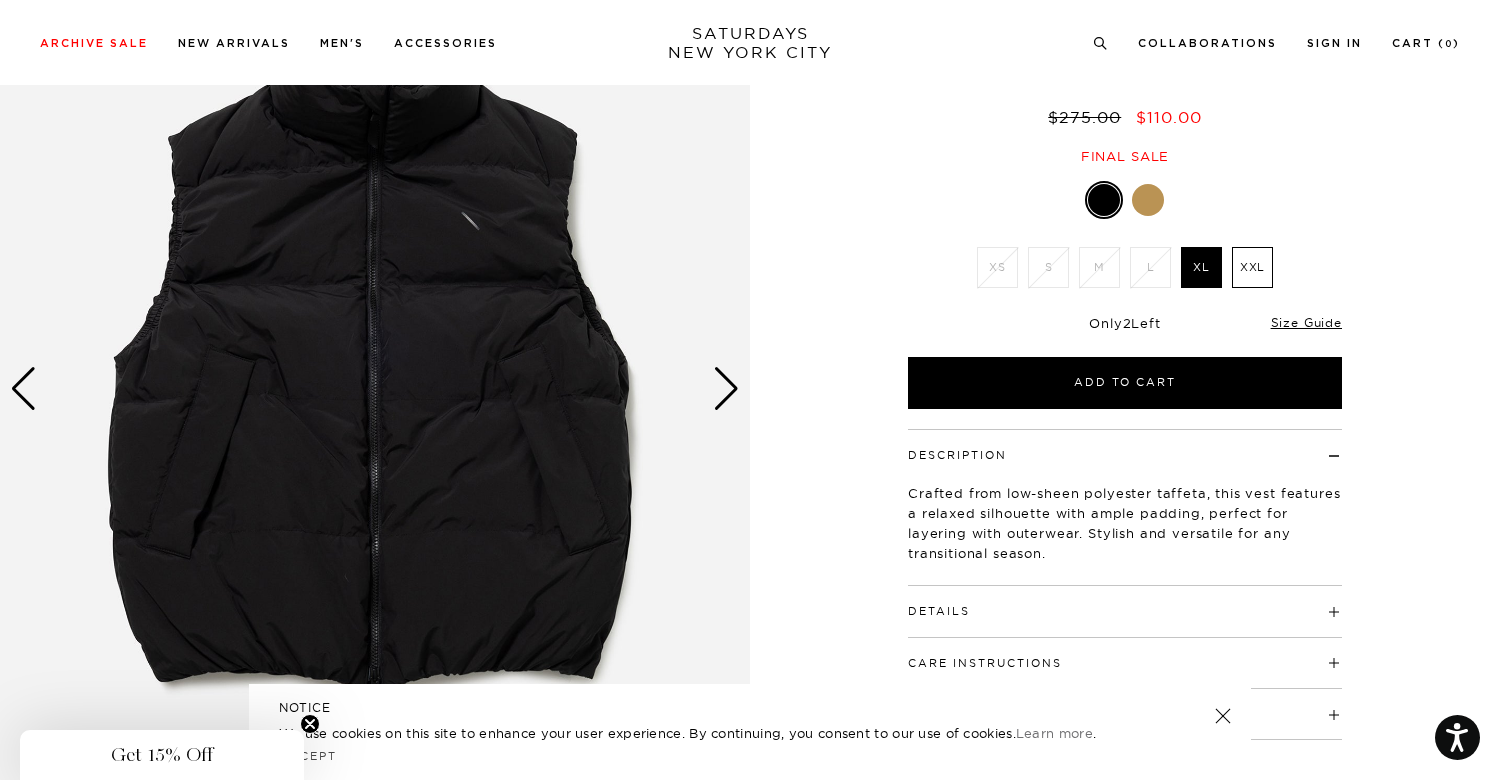 click at bounding box center (375, 389) 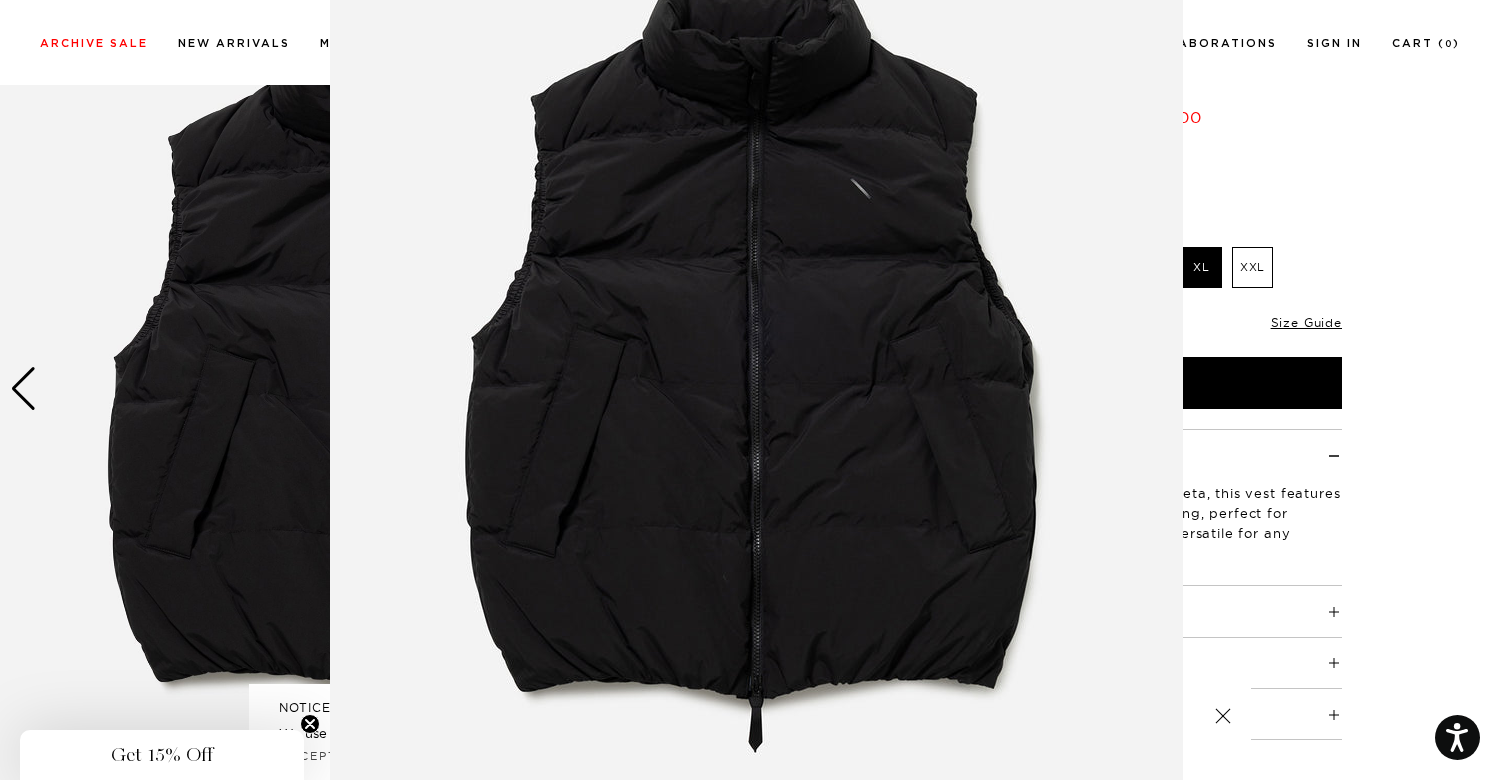 scroll, scrollTop: 142, scrollLeft: 0, axis: vertical 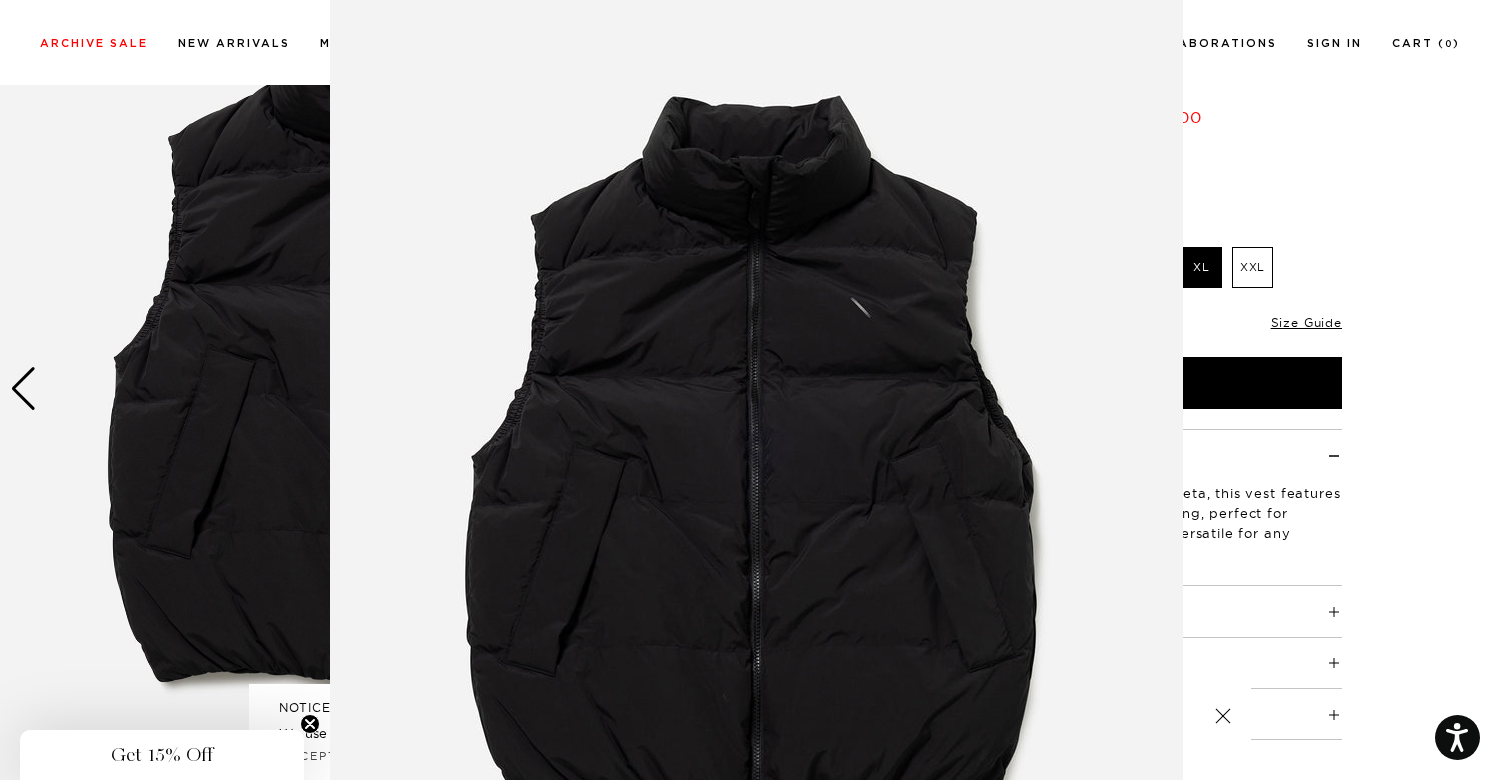 click at bounding box center [750, 390] 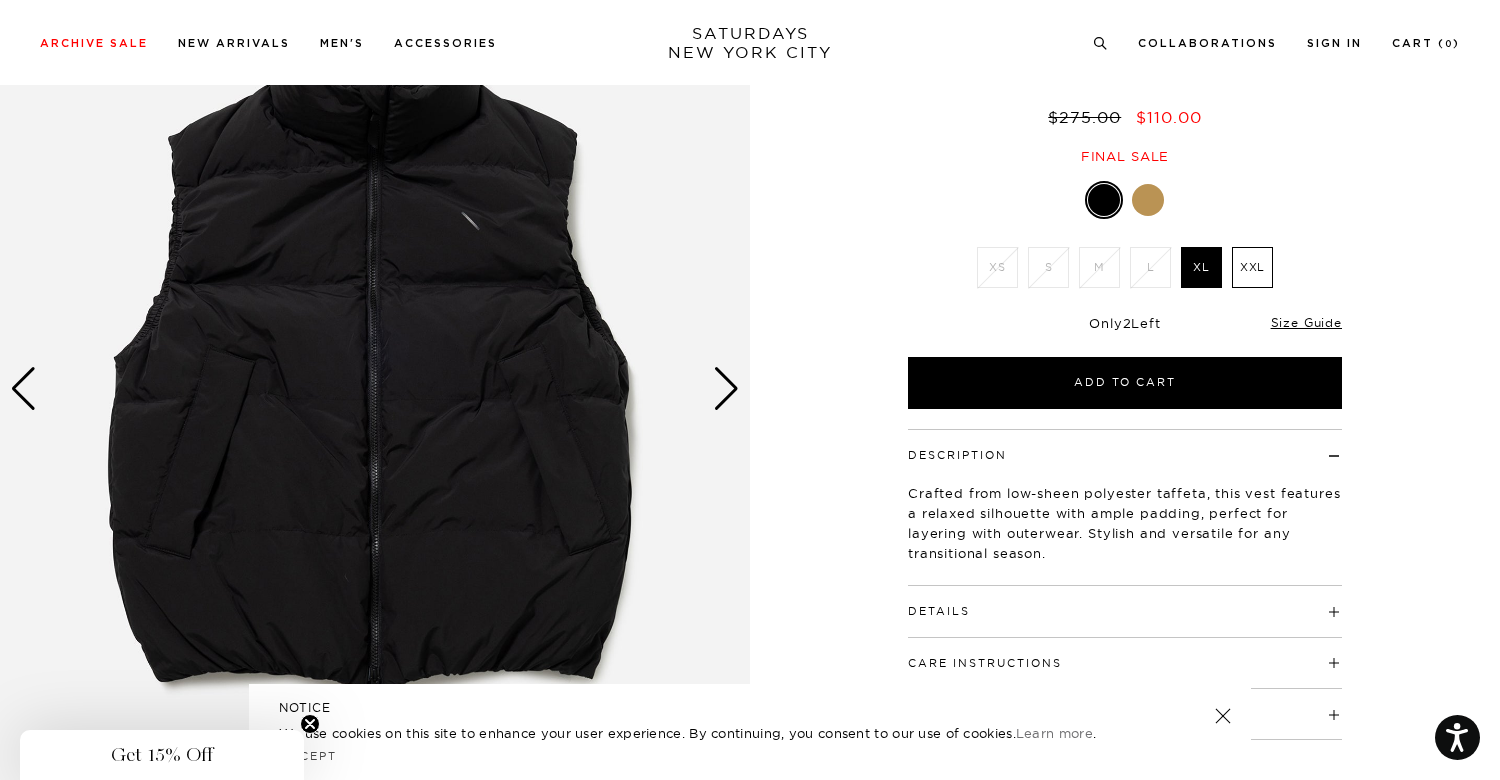 click at bounding box center (726, 389) 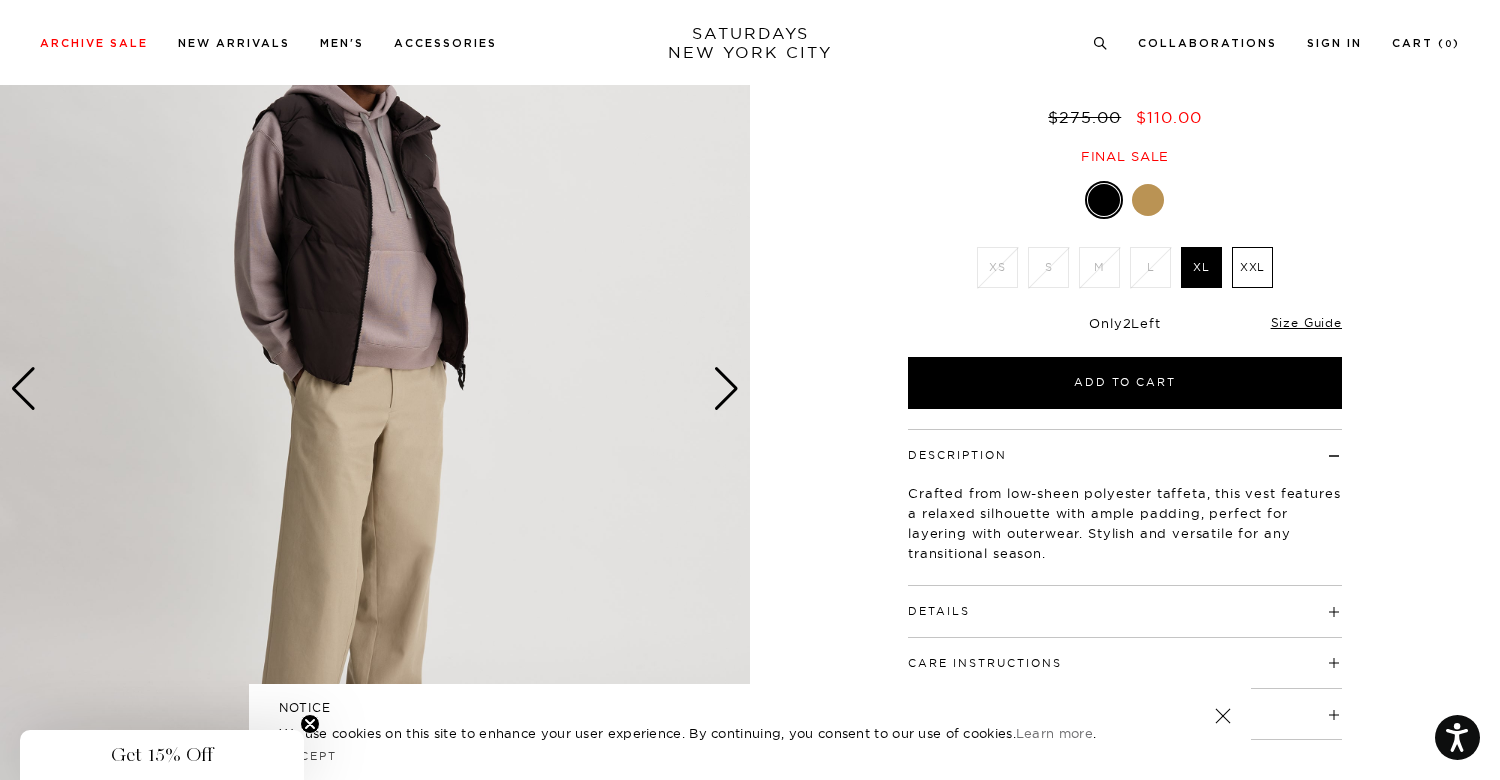 scroll, scrollTop: 131, scrollLeft: 0, axis: vertical 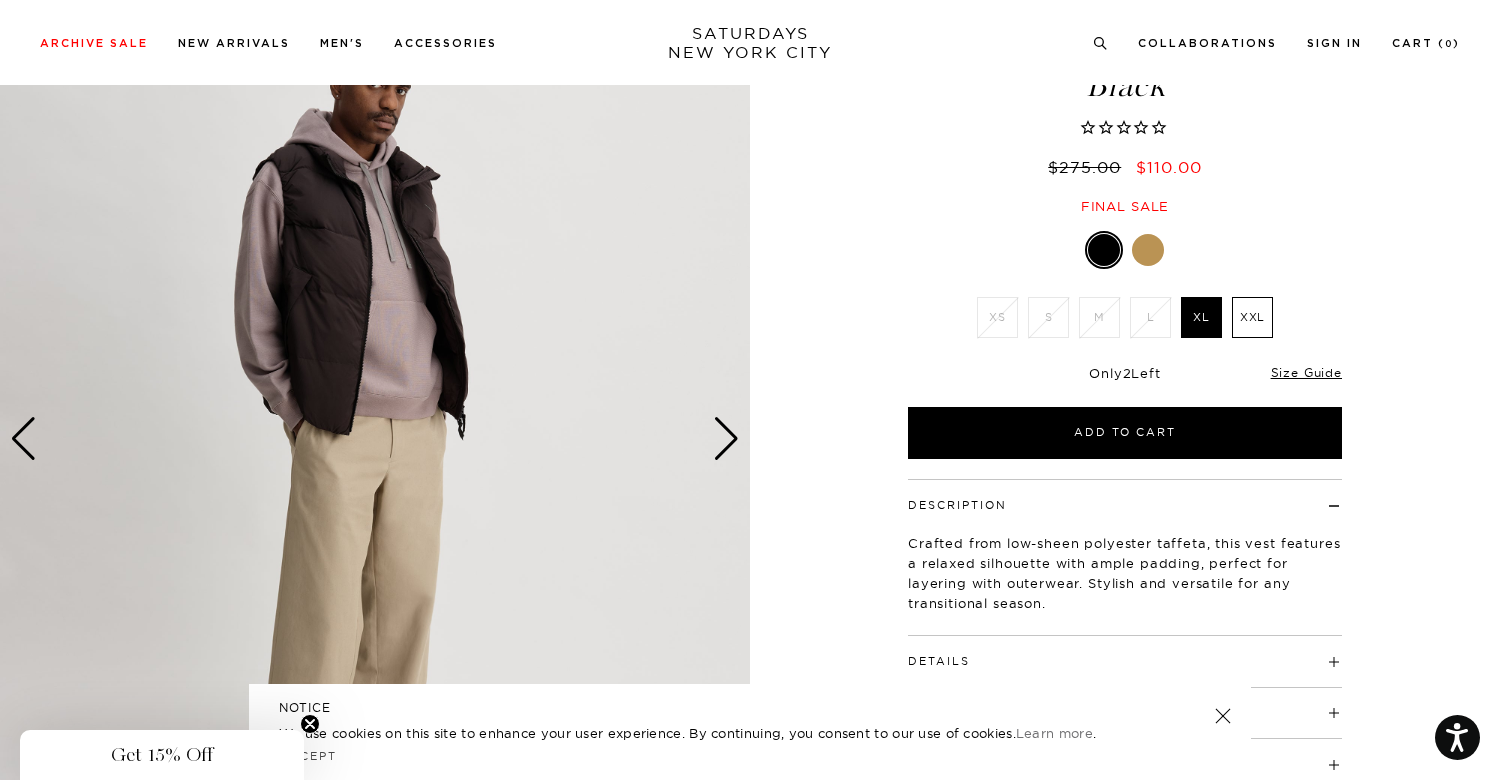 click at bounding box center [726, 439] 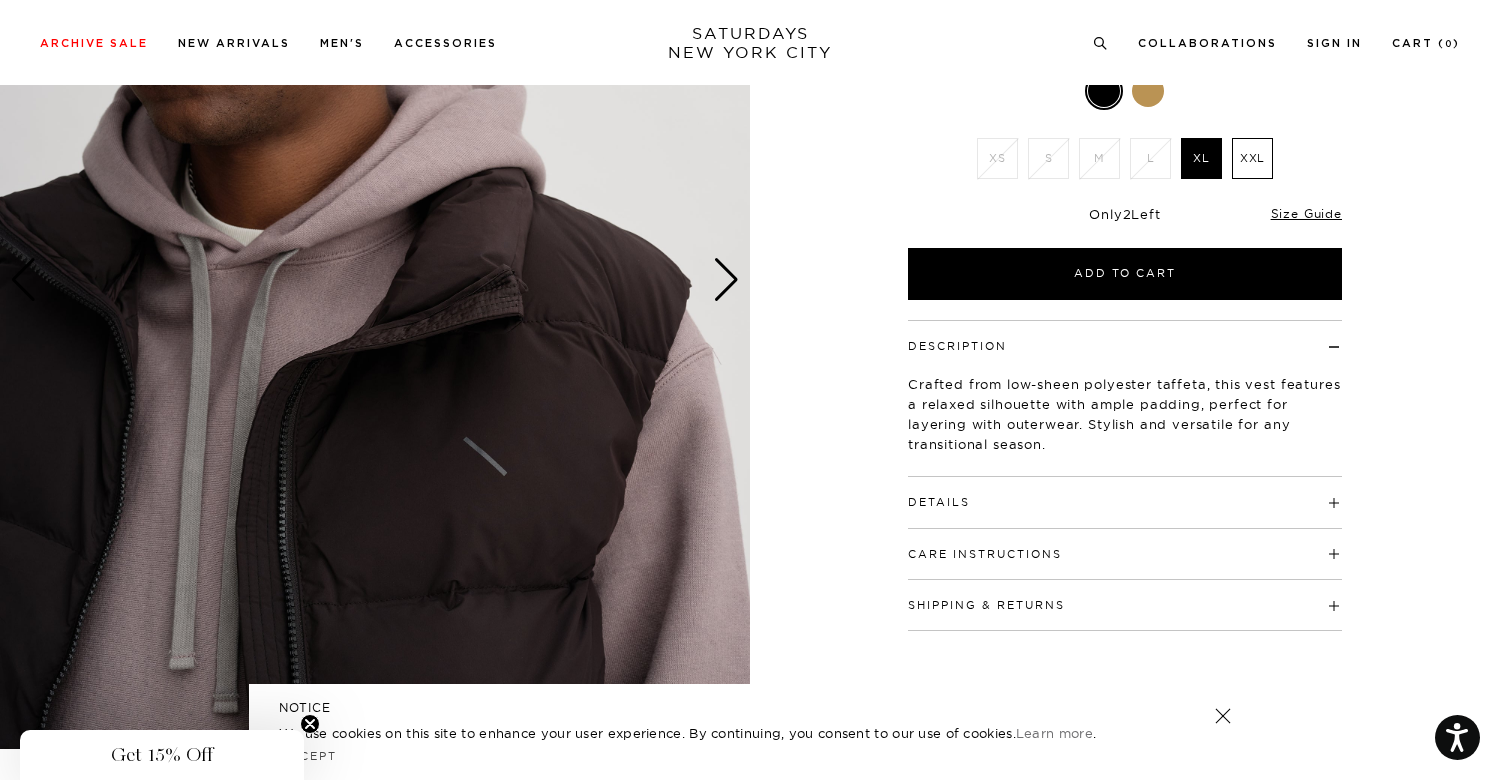 scroll, scrollTop: 388, scrollLeft: 0, axis: vertical 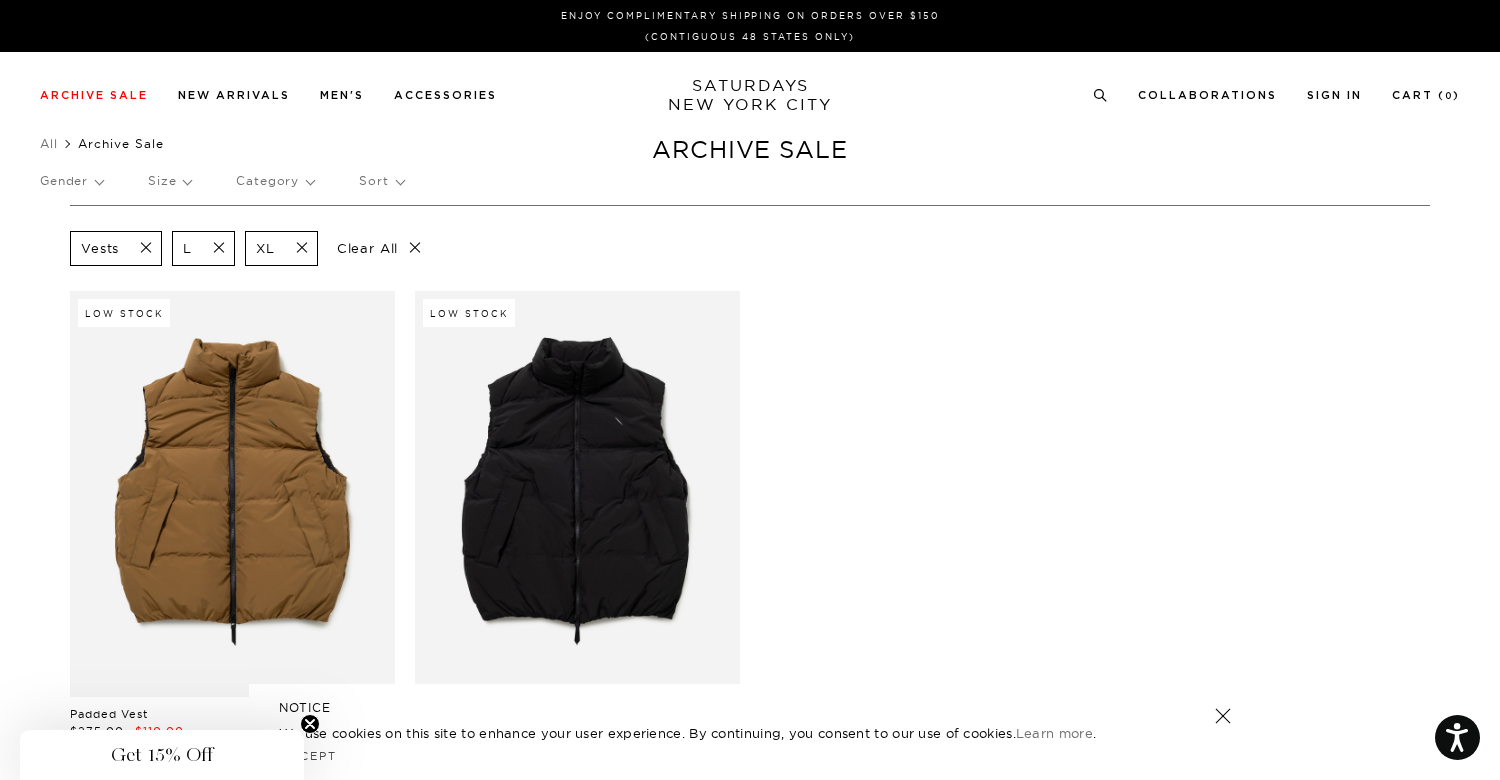 click at bounding box center [140, 248] 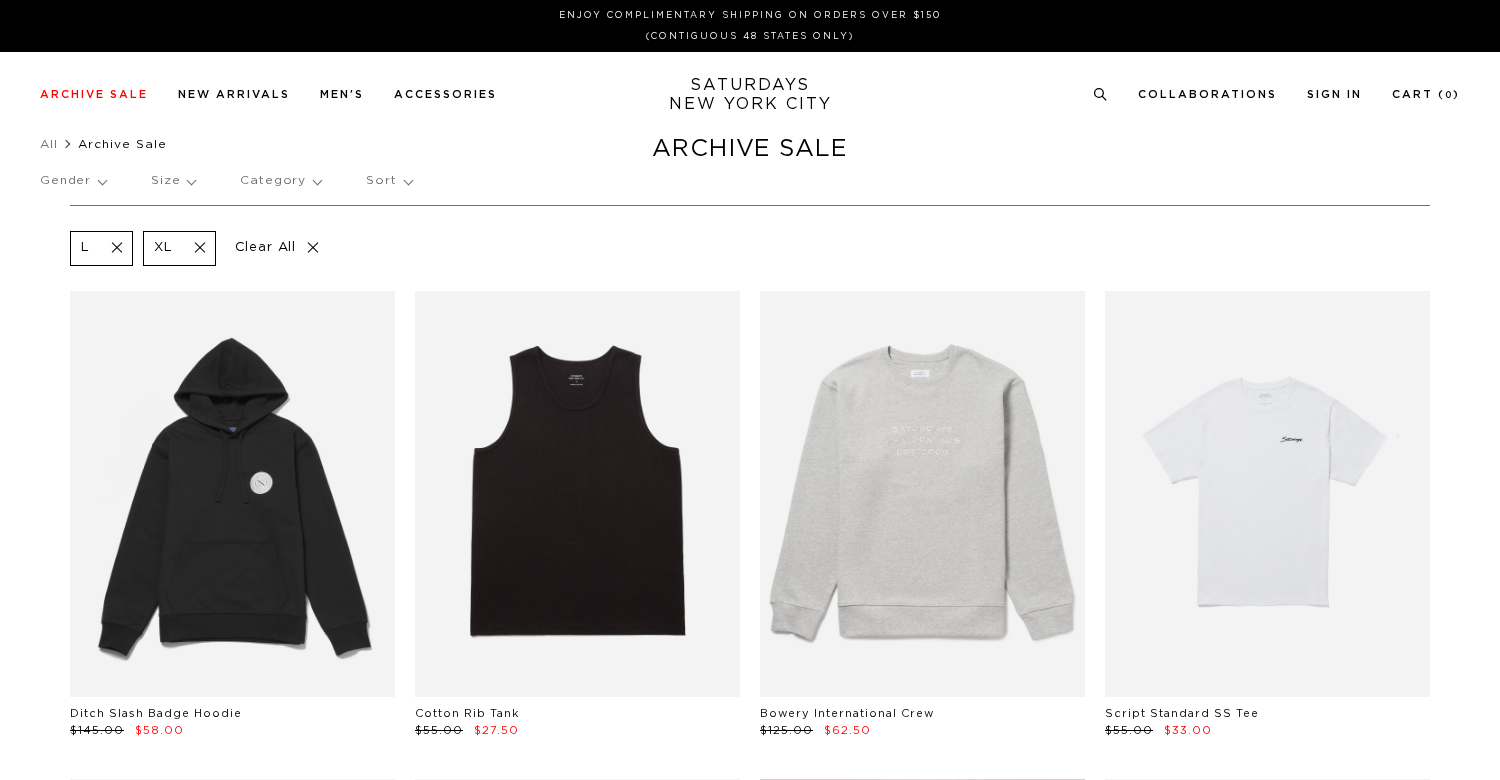 scroll, scrollTop: 0, scrollLeft: 0, axis: both 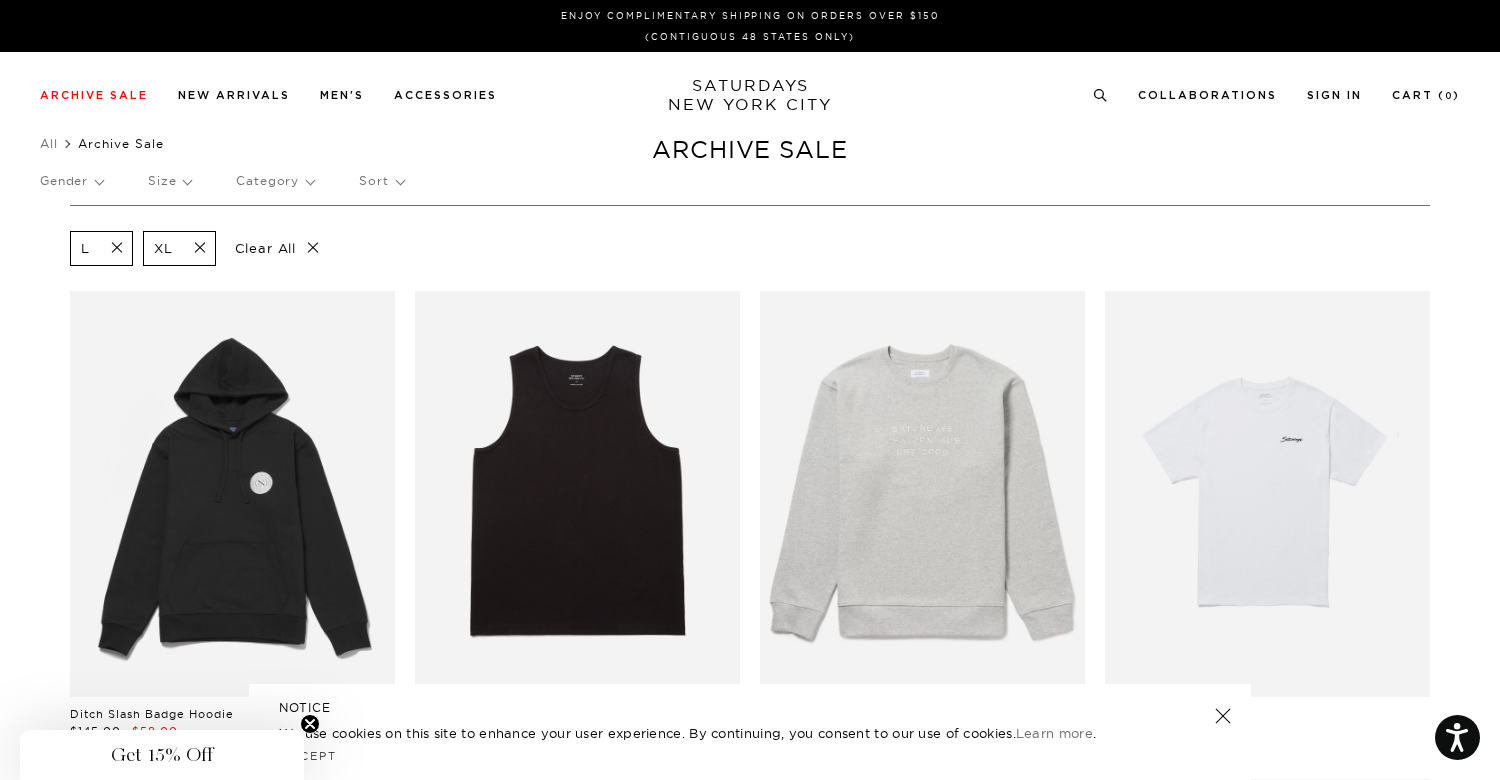 click on "Size" at bounding box center (169, 181) 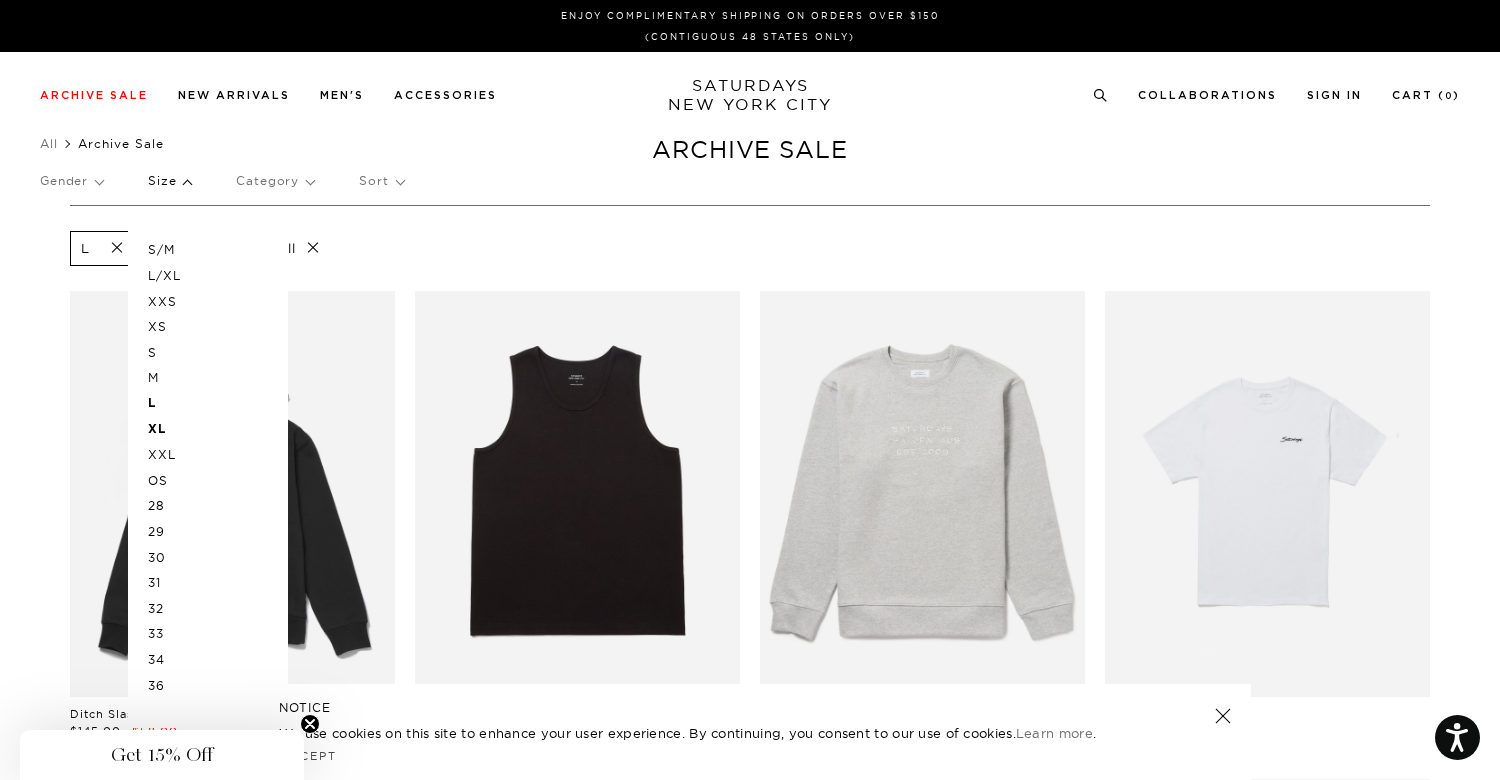 click on "Category" at bounding box center (275, 181) 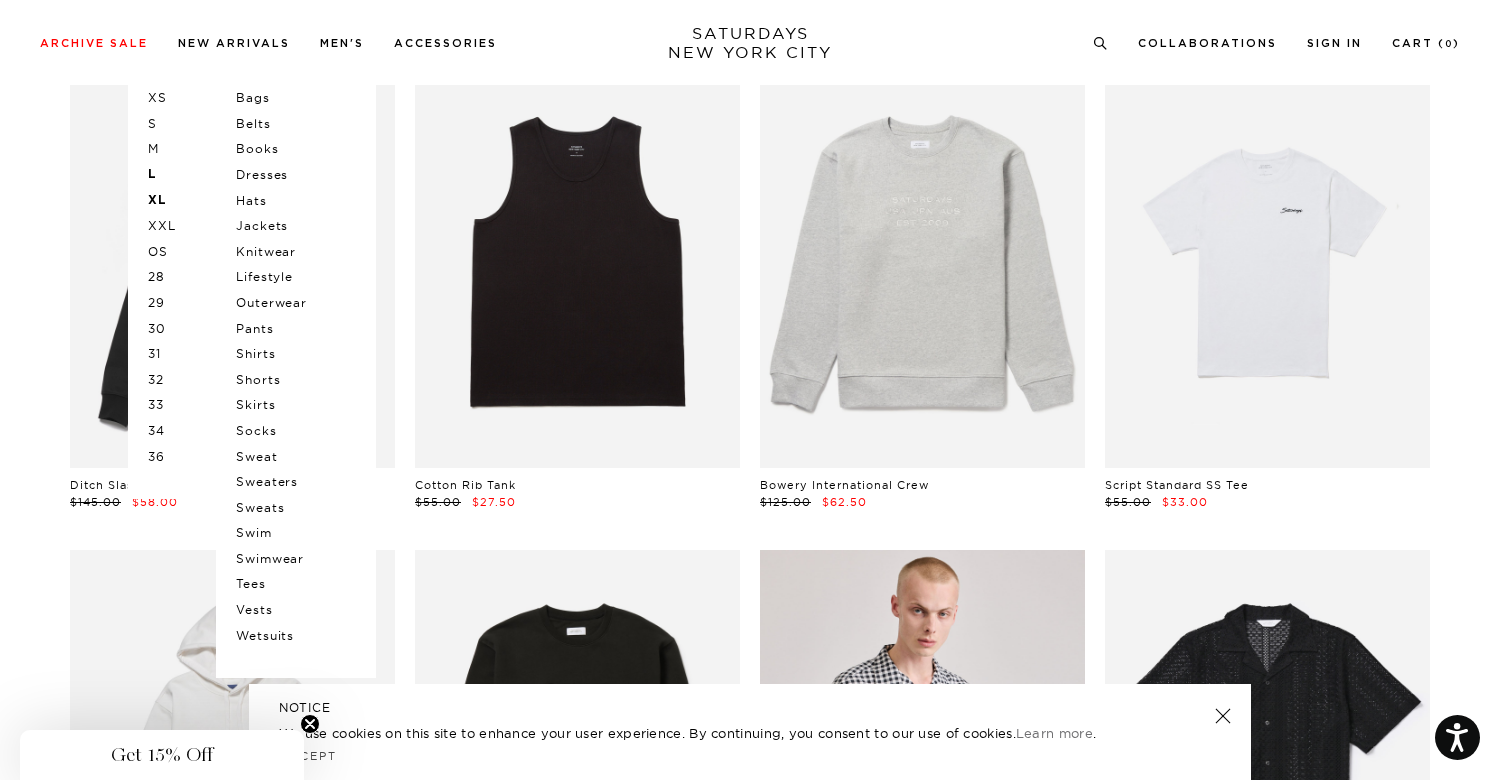 scroll, scrollTop: 231, scrollLeft: 0, axis: vertical 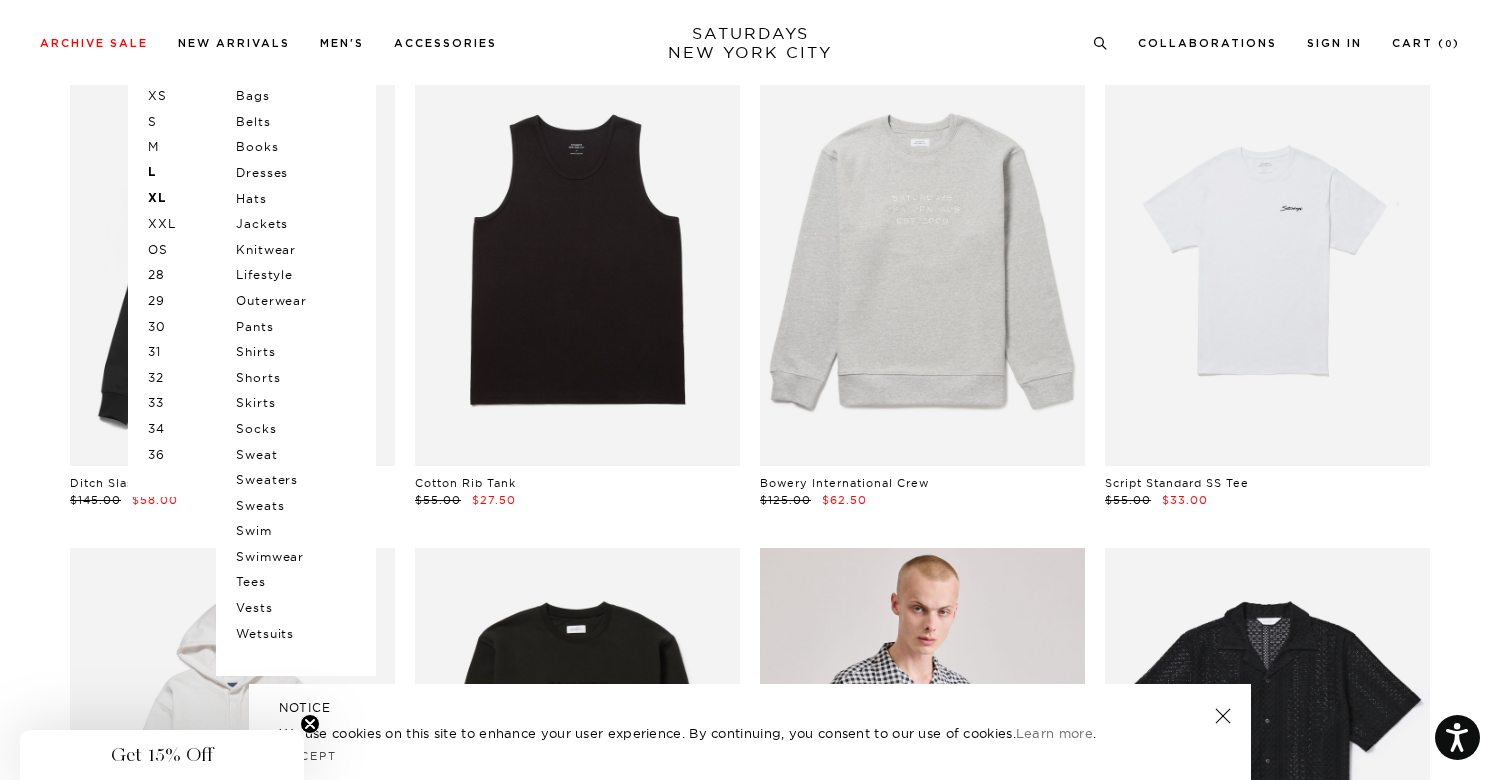 click on "Knitwear" at bounding box center [296, 250] 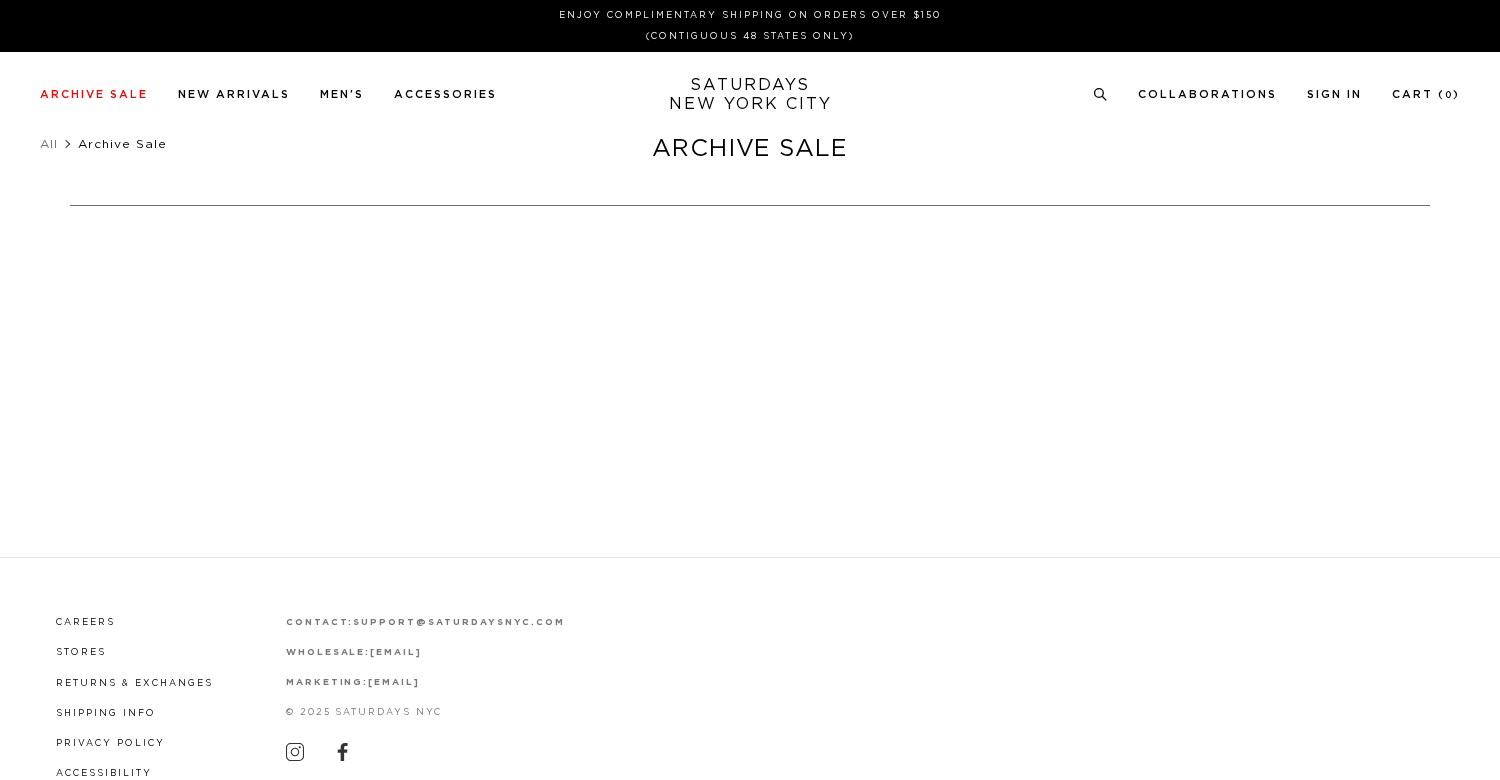 scroll, scrollTop: 0, scrollLeft: 0, axis: both 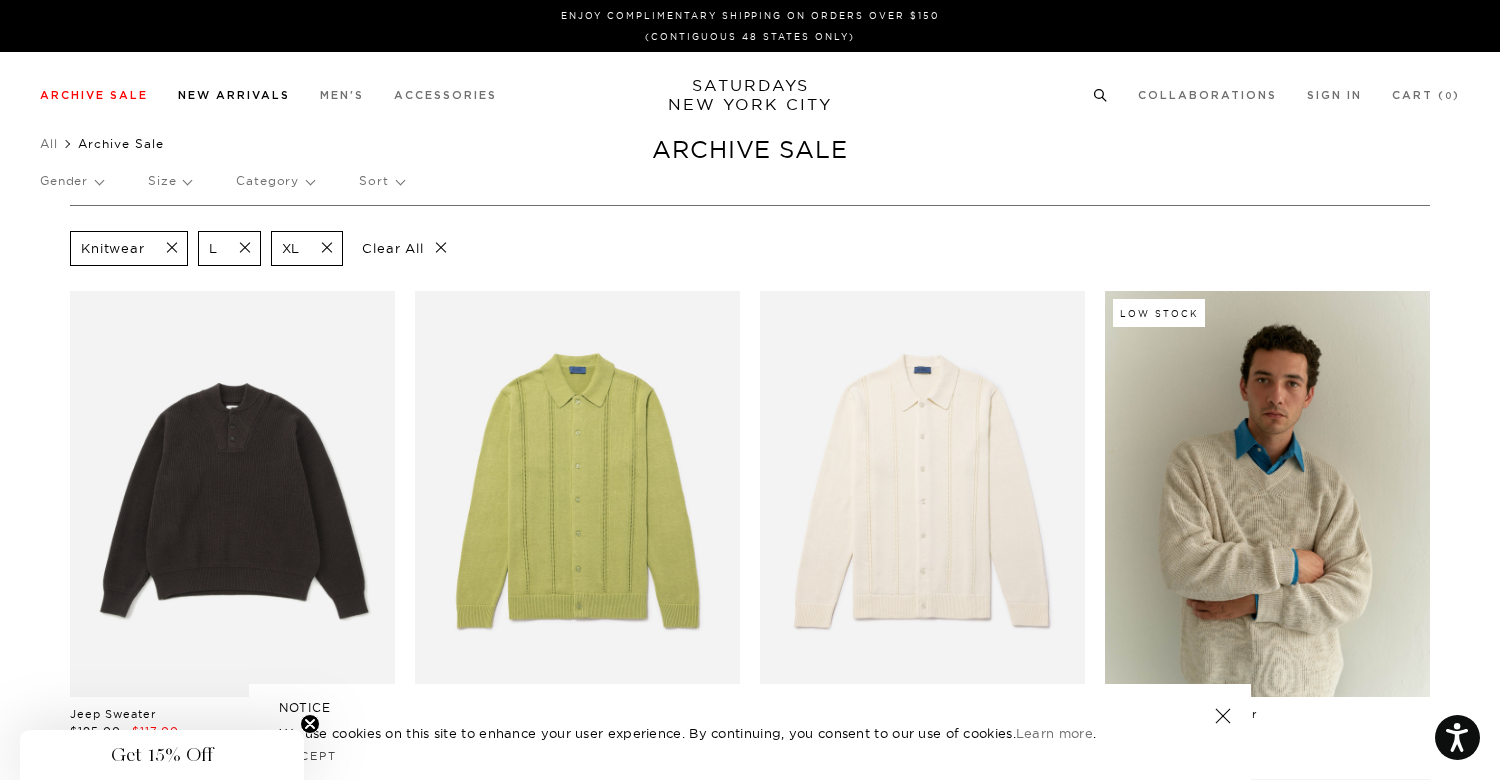 click on "New Arrivals" at bounding box center [234, 94] 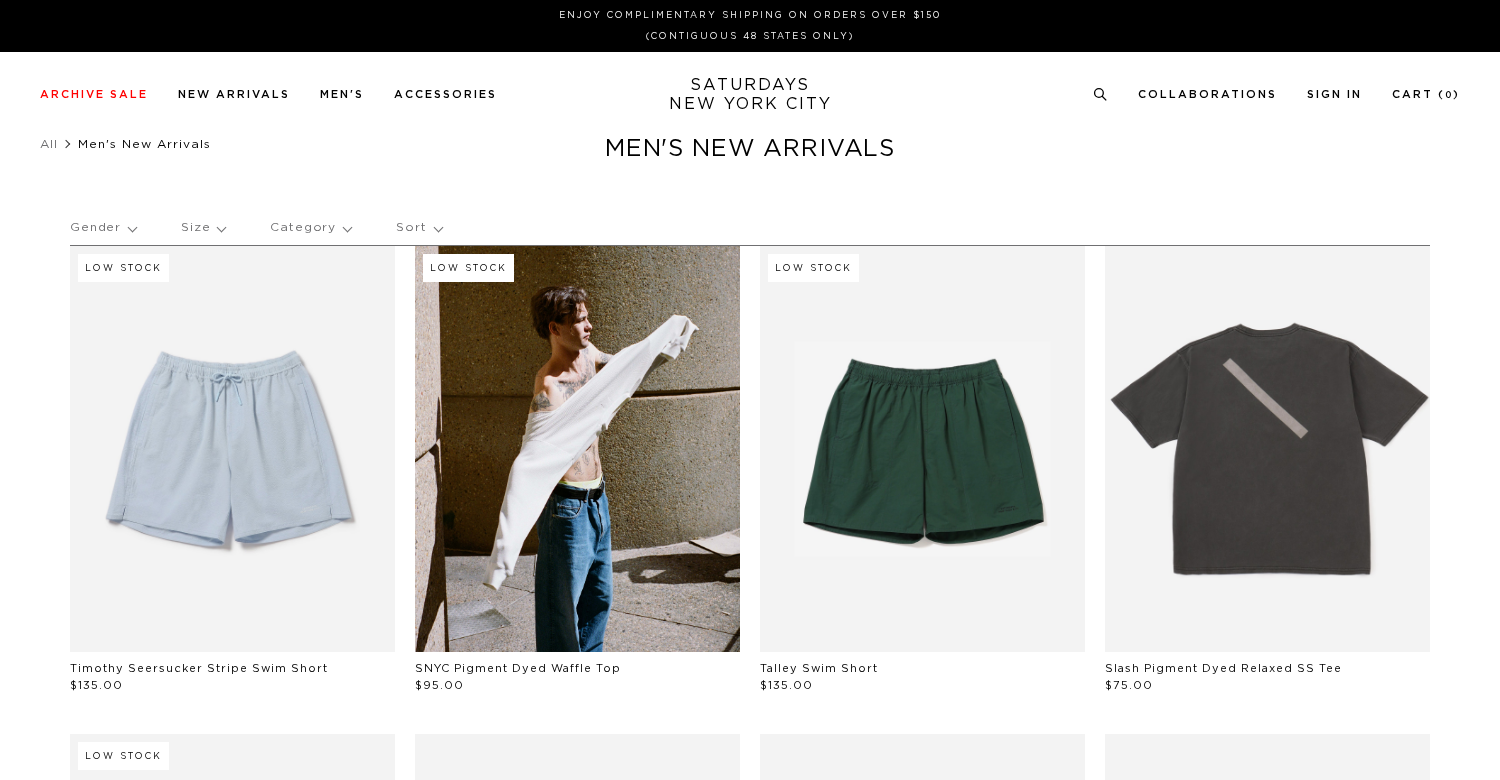 scroll, scrollTop: 0, scrollLeft: 0, axis: both 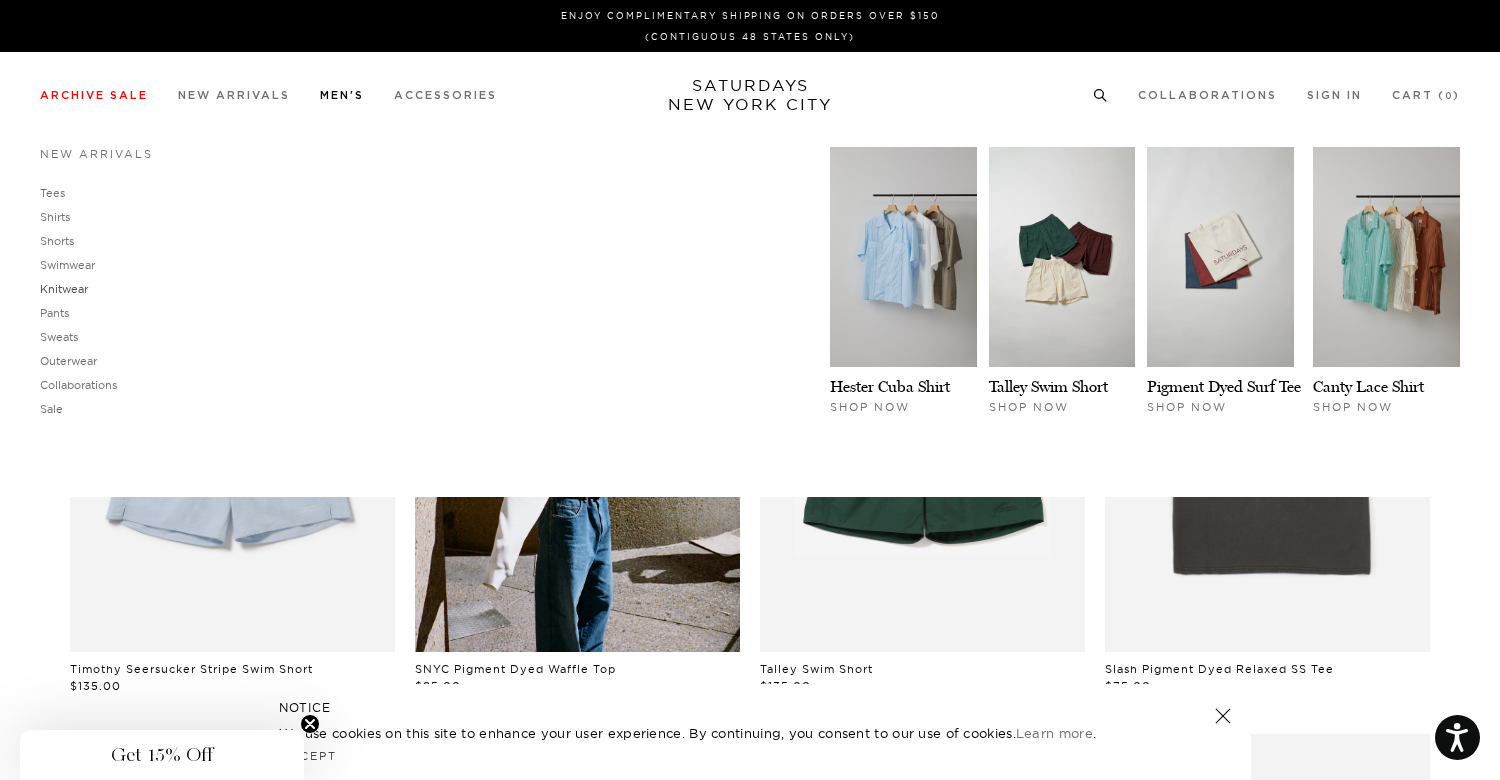 click on "Knitwear" at bounding box center [64, 289] 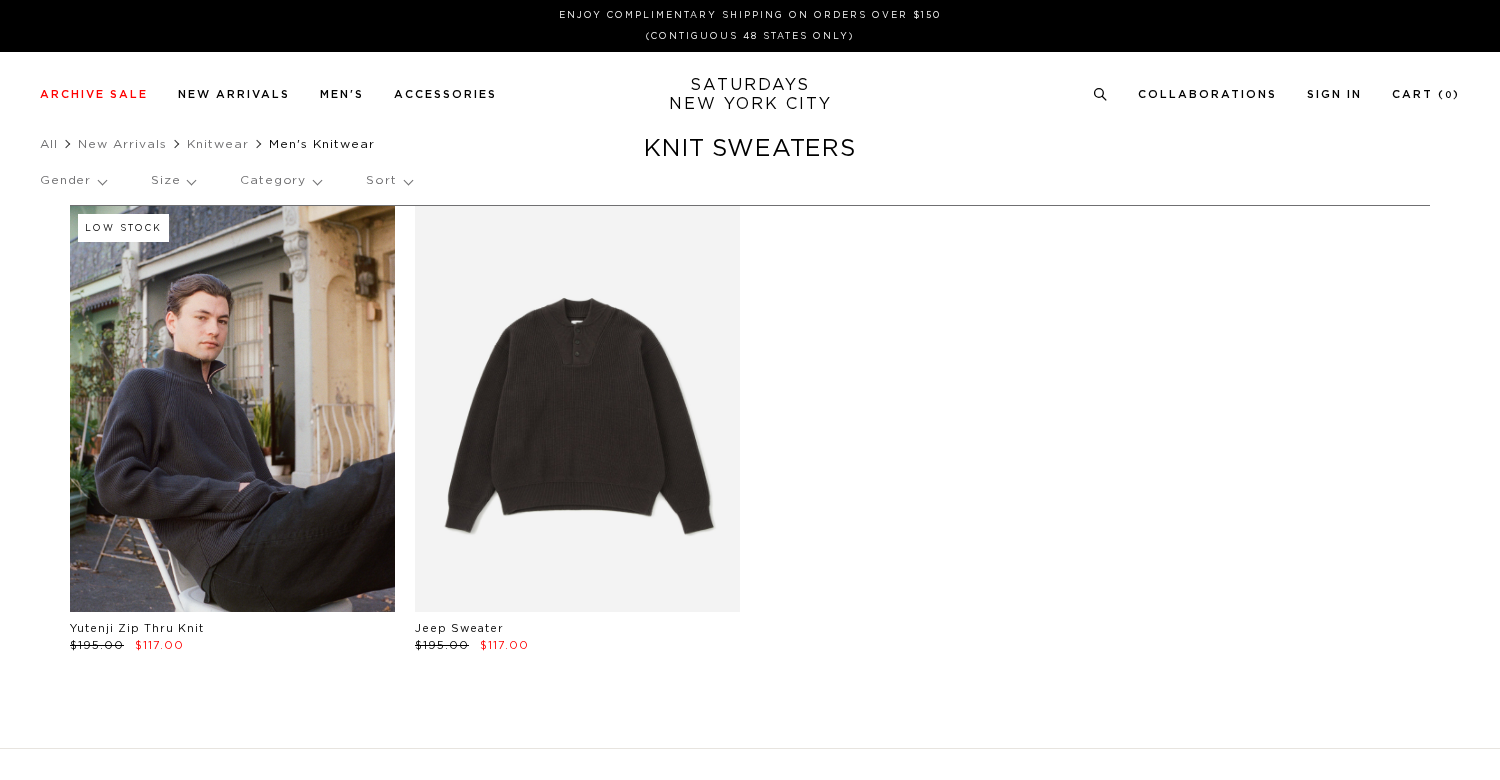 scroll, scrollTop: 0, scrollLeft: 0, axis: both 